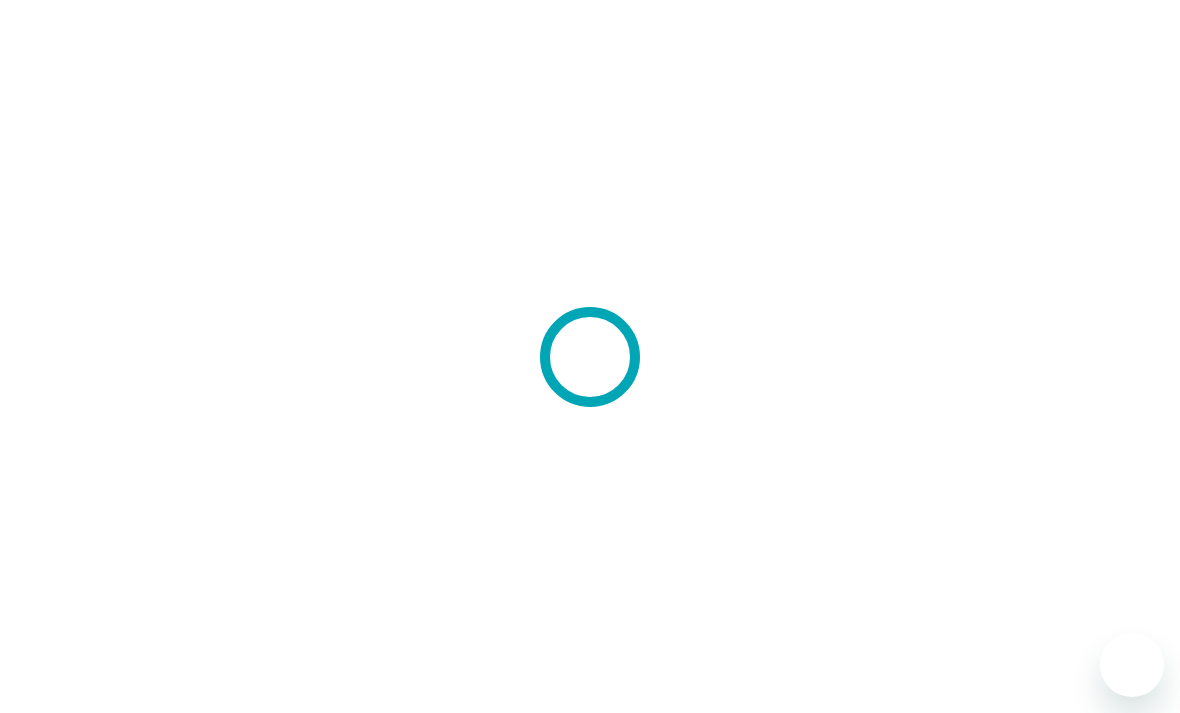 scroll, scrollTop: 0, scrollLeft: 0, axis: both 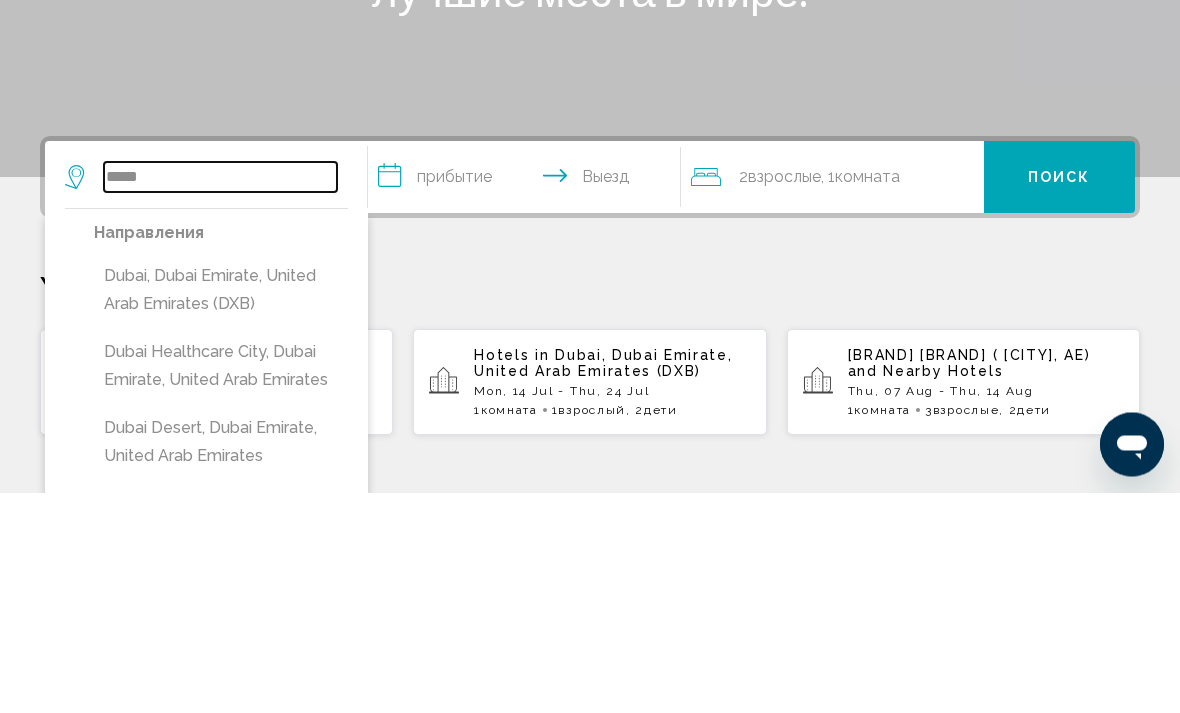 type on "*****" 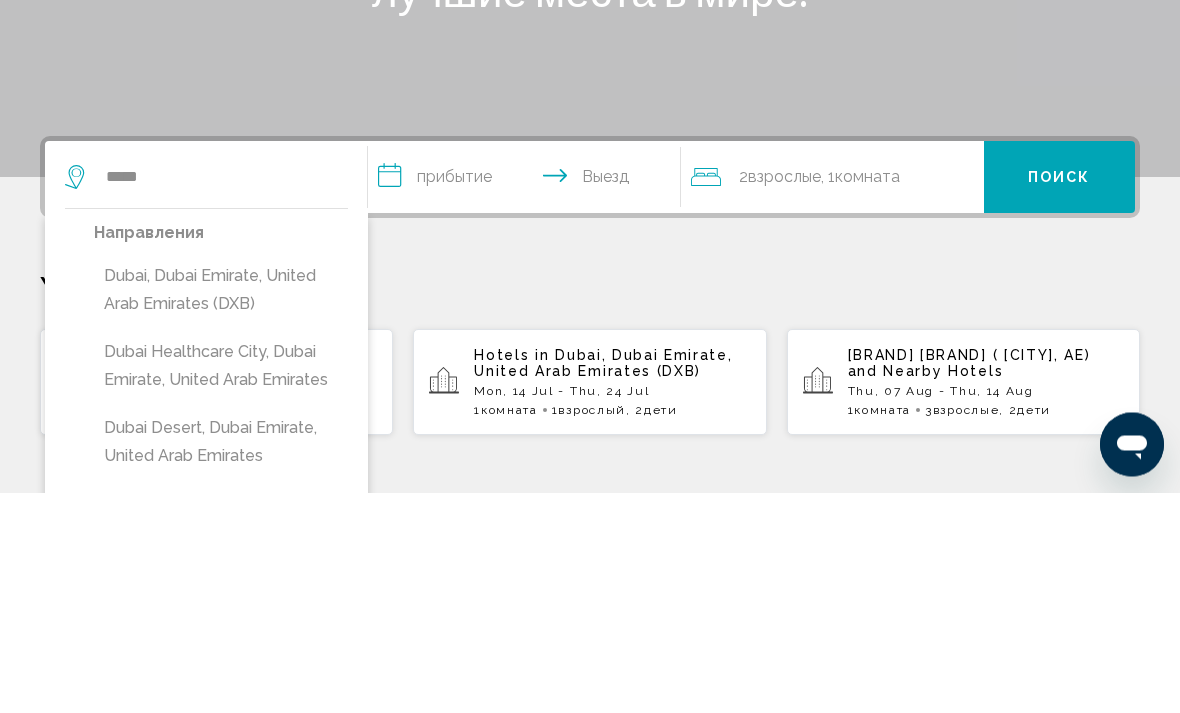 click on "Dubai, Dubai Emirate, United Arab Emirates (DXB)" at bounding box center (221, 511) 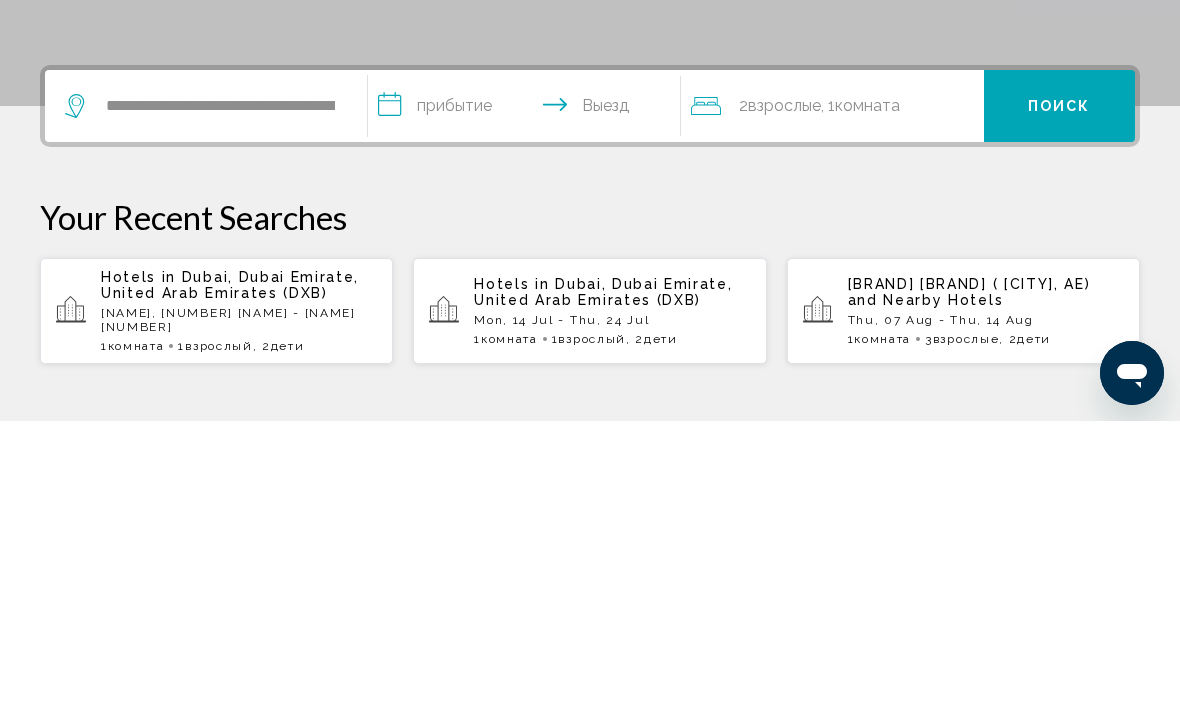click on "**********" at bounding box center (528, 401) 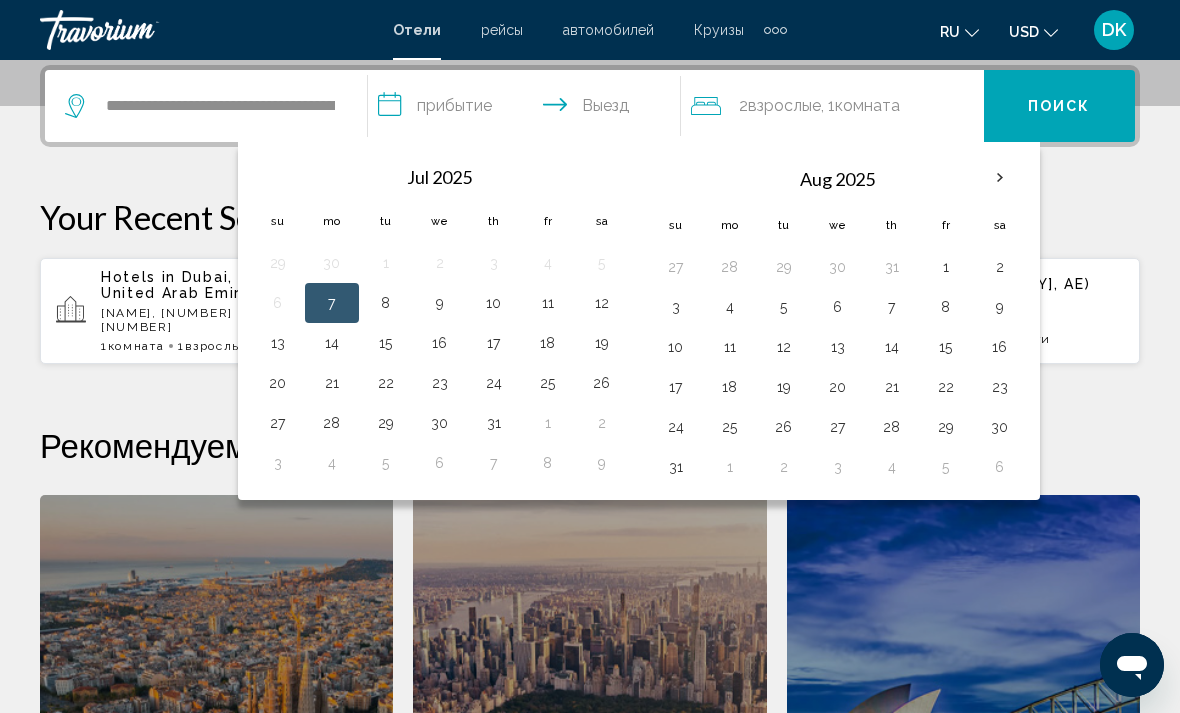 click at bounding box center (1000, 178) 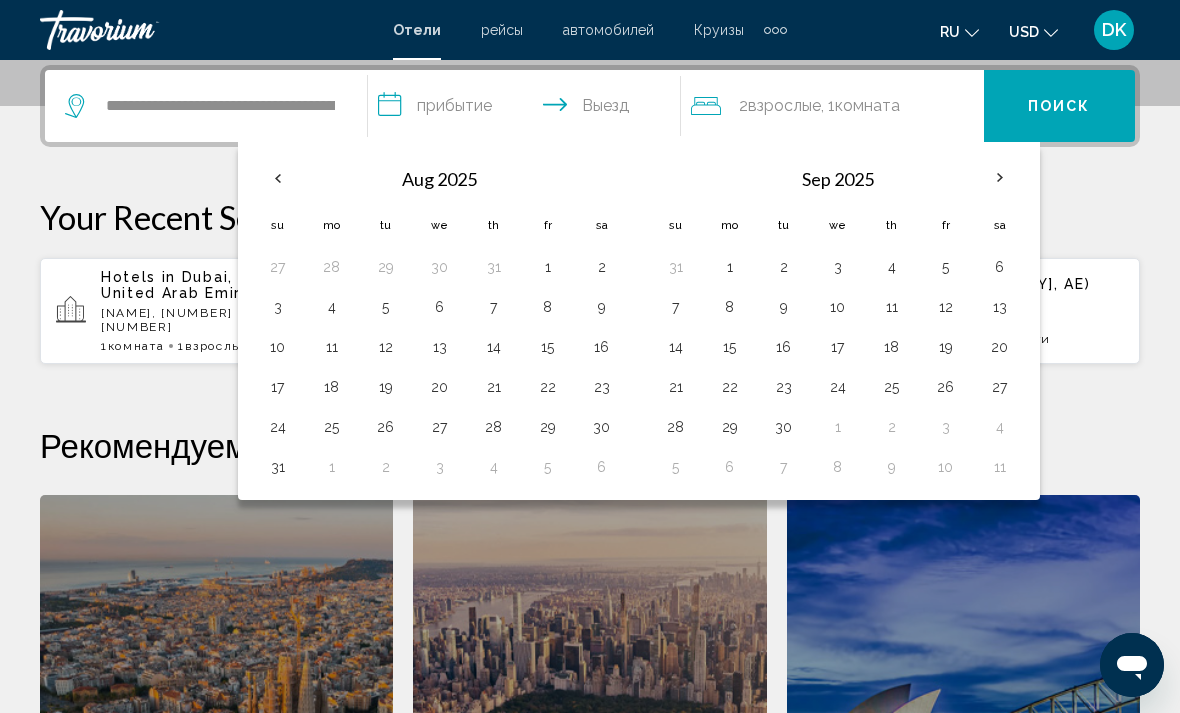 click at bounding box center [1000, 178] 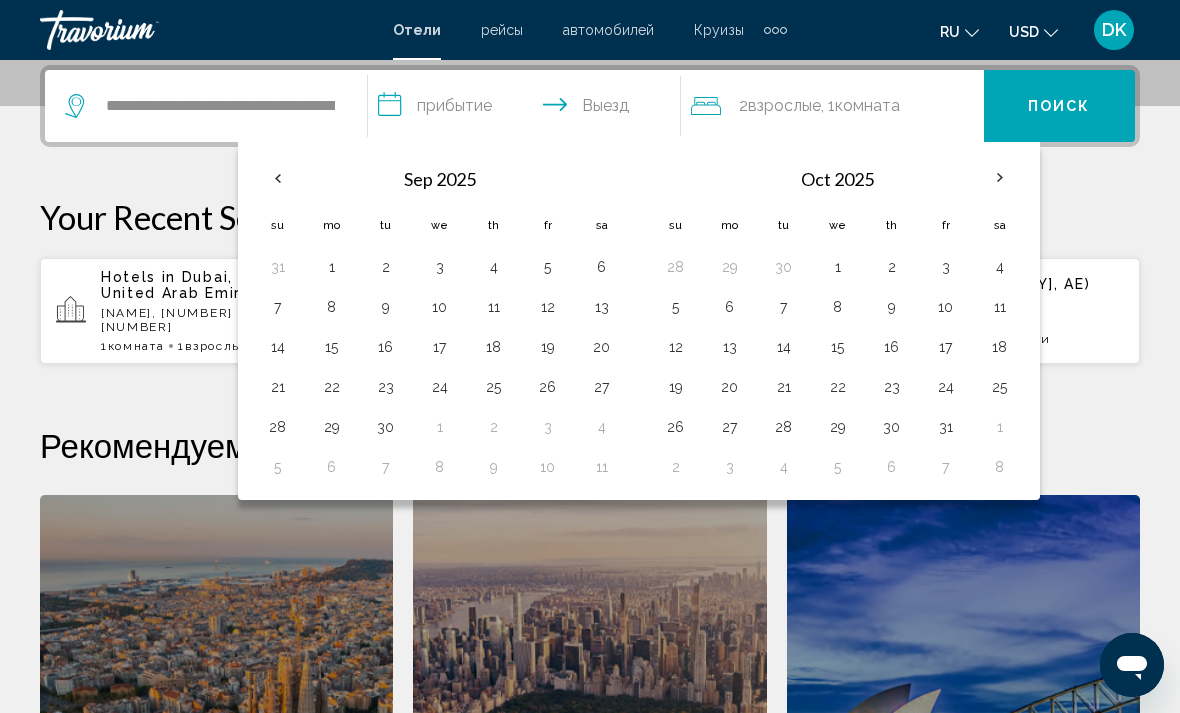 click at bounding box center (1000, 178) 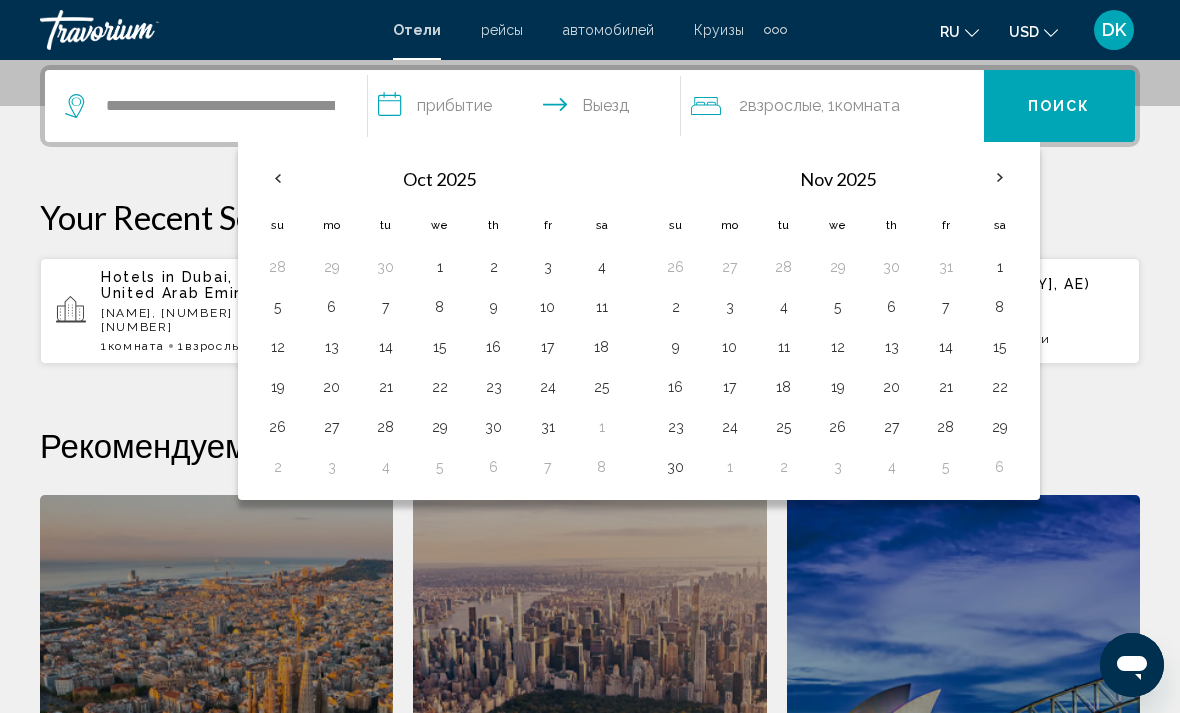 click at bounding box center [1000, 178] 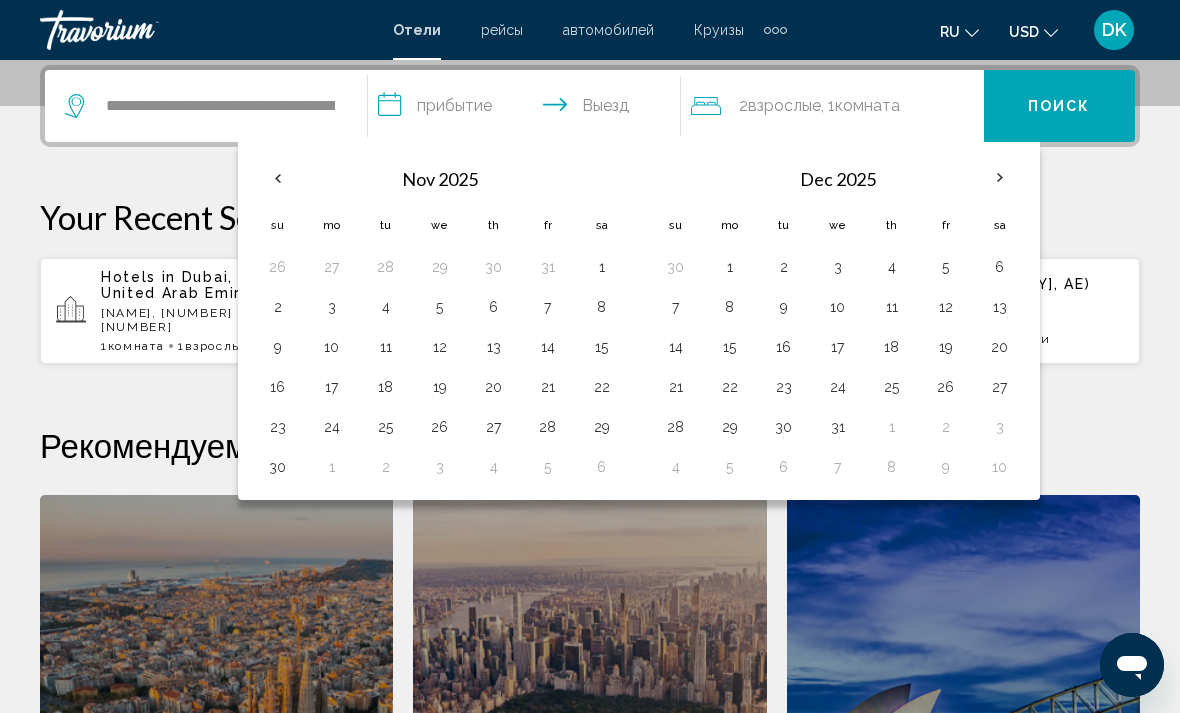 click on "9" at bounding box center (784, 307) 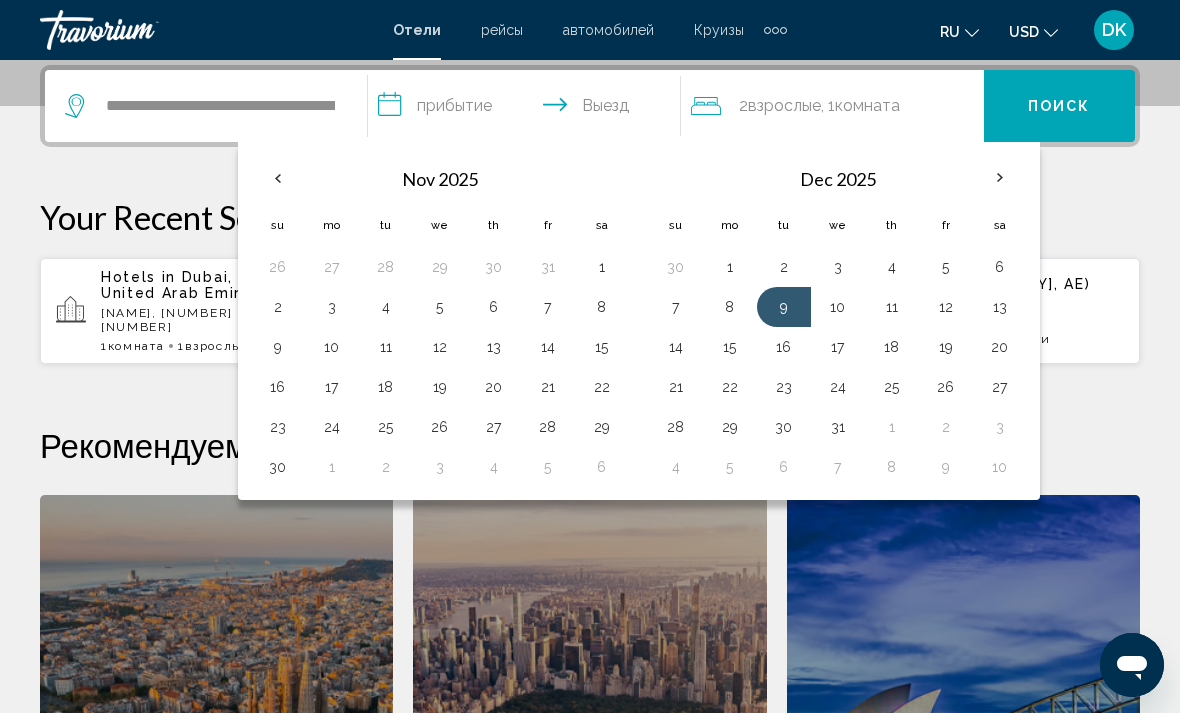 click on "16" at bounding box center (784, 347) 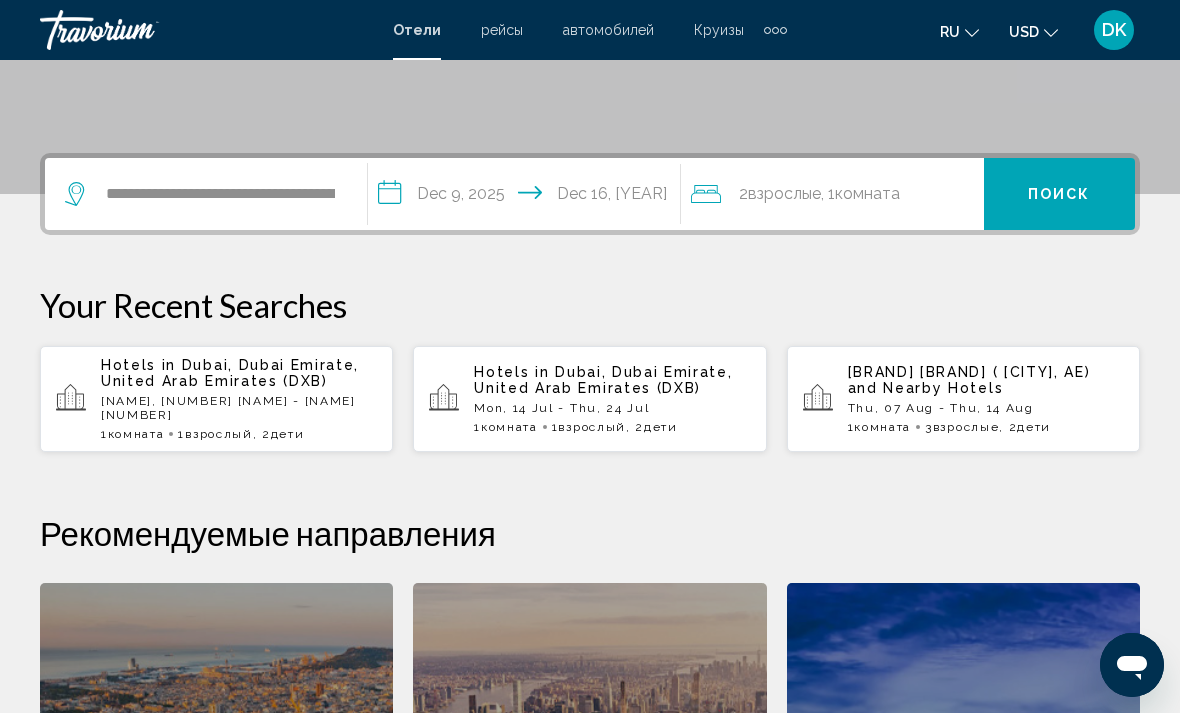 click on ", [NUMBER] [NAME] [NAME]" at bounding box center (860, 194) 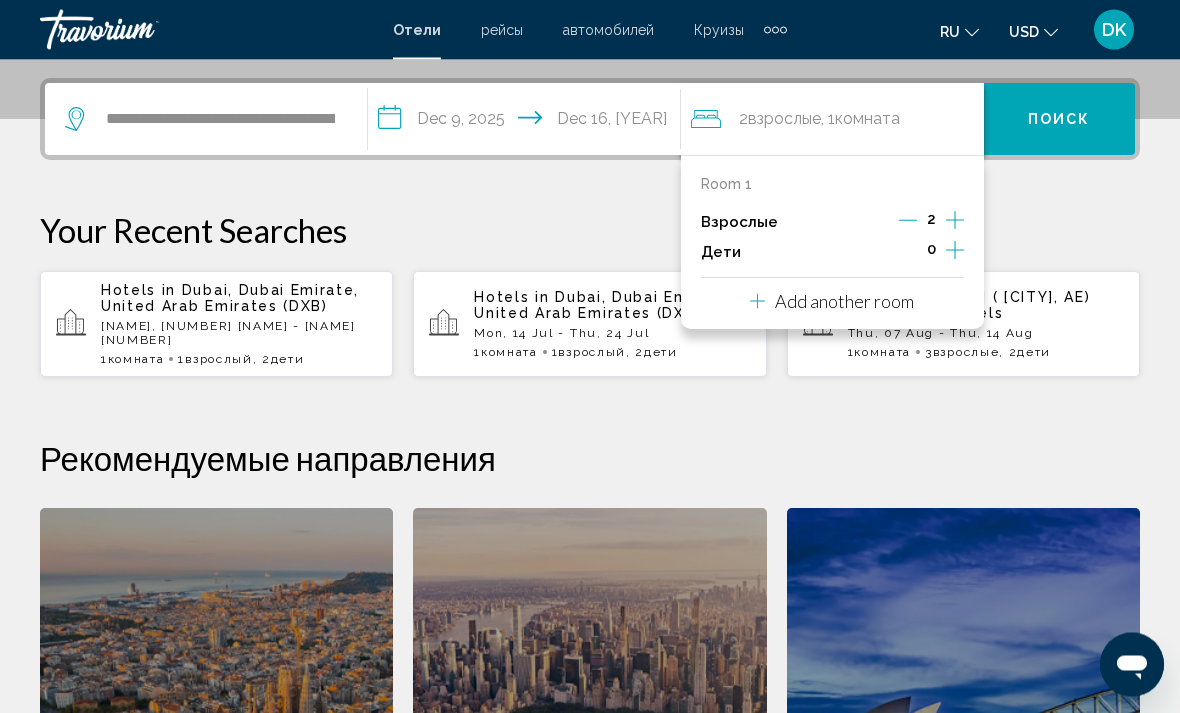 scroll, scrollTop: 494, scrollLeft: 0, axis: vertical 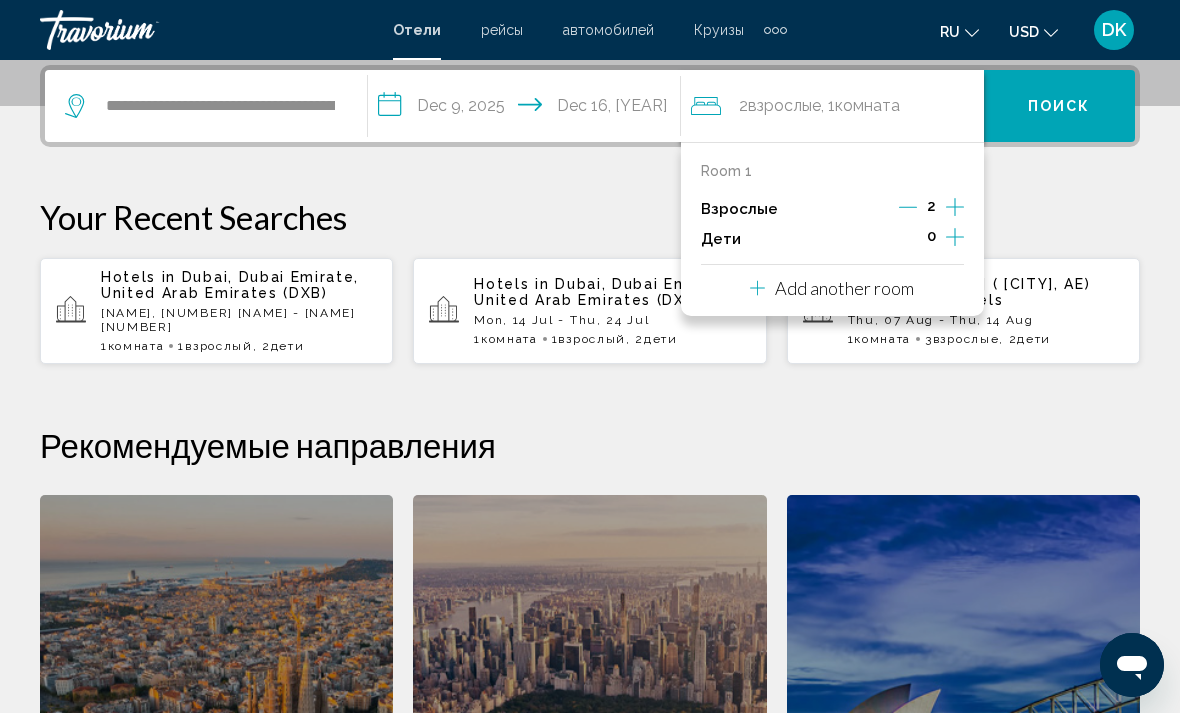 click on "**********" at bounding box center (590, 522) 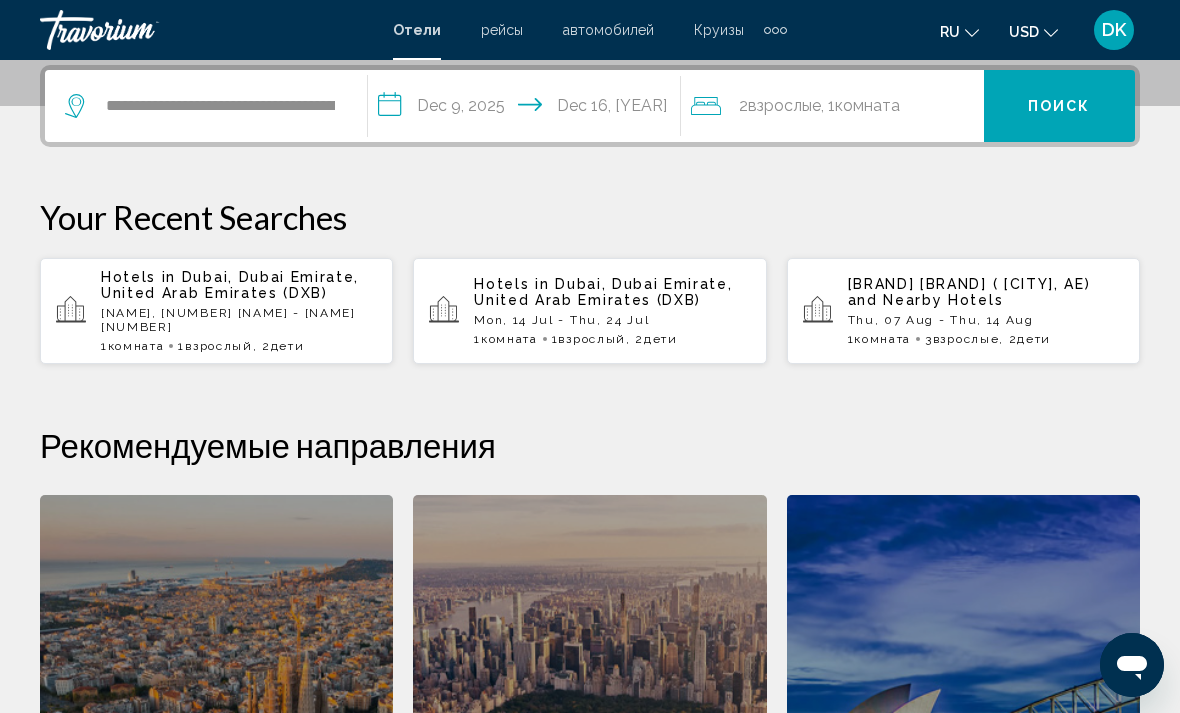 click on "Поиск" at bounding box center (1059, 106) 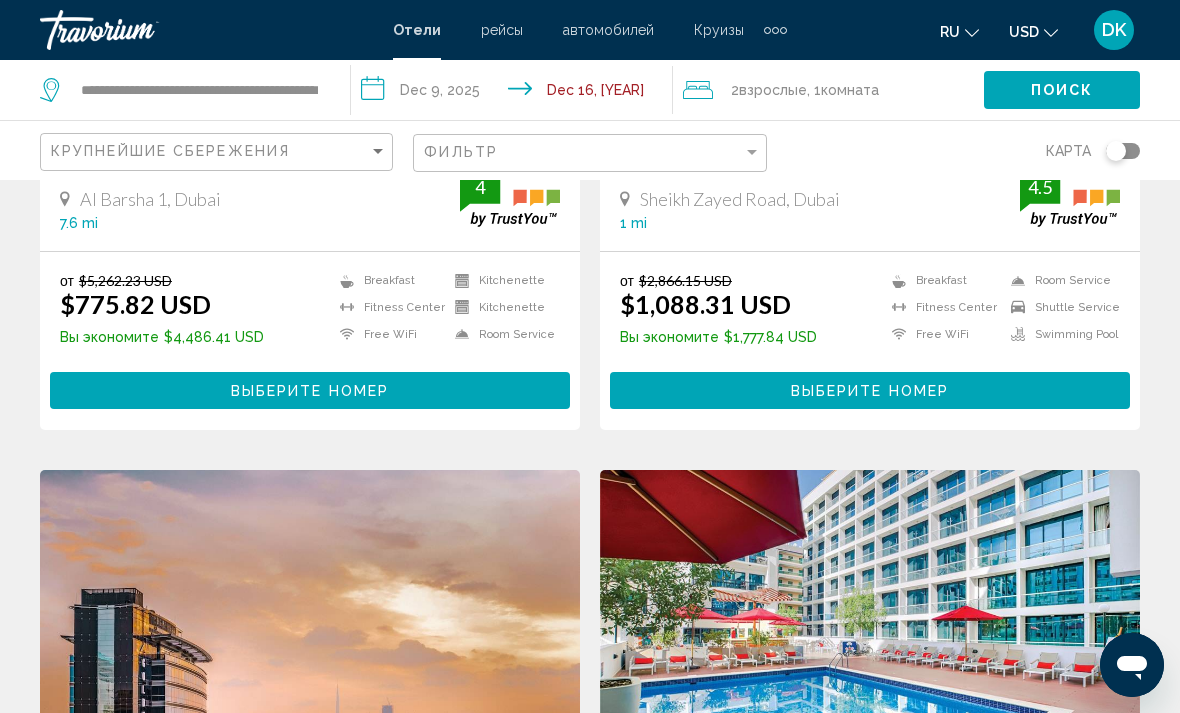 scroll, scrollTop: 0, scrollLeft: 0, axis: both 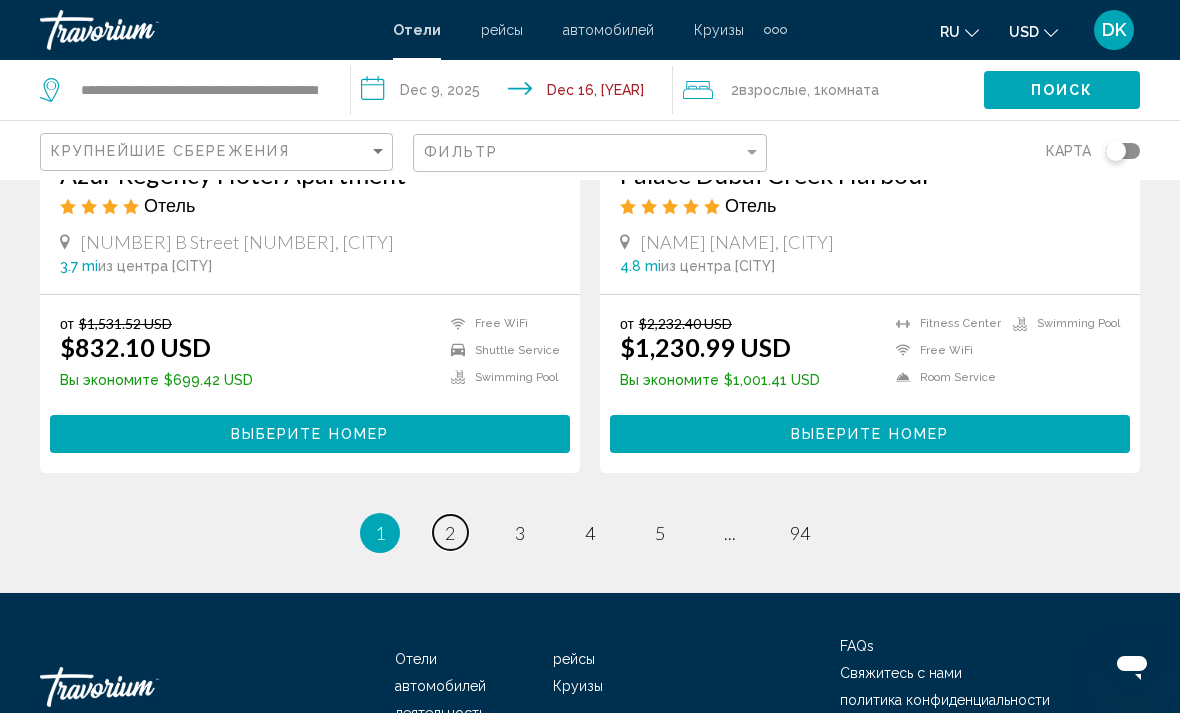 click on "page  2" at bounding box center (450, 532) 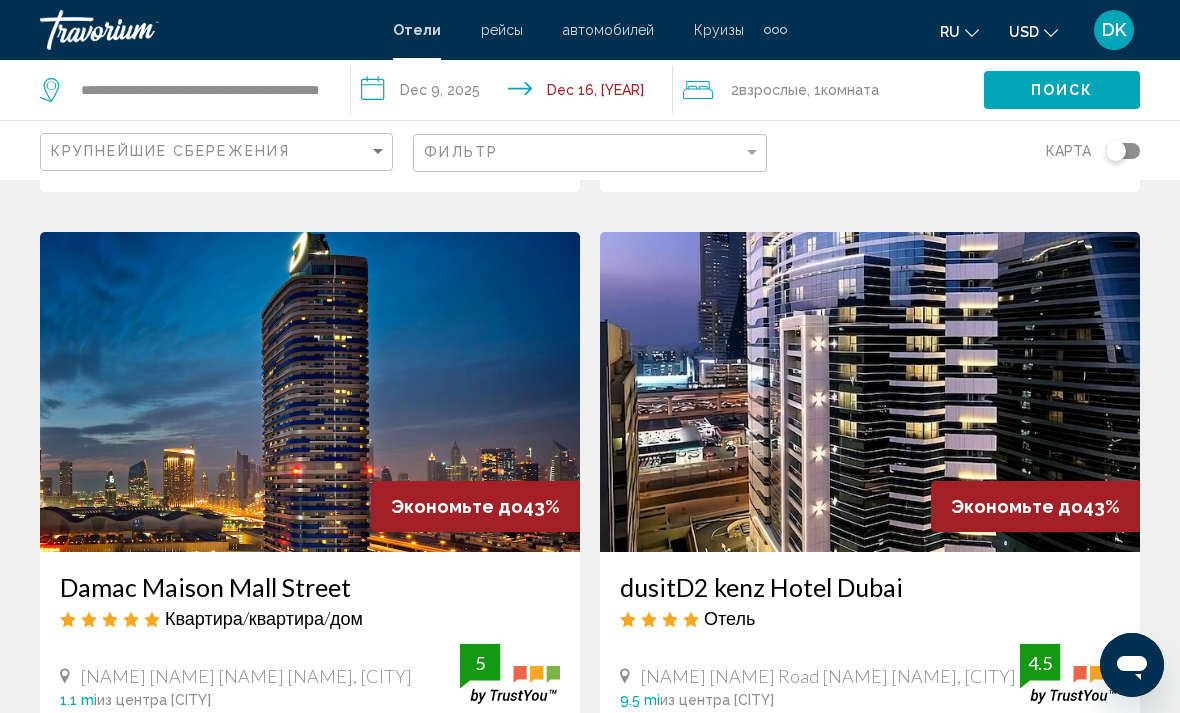 scroll, scrollTop: 0, scrollLeft: 0, axis: both 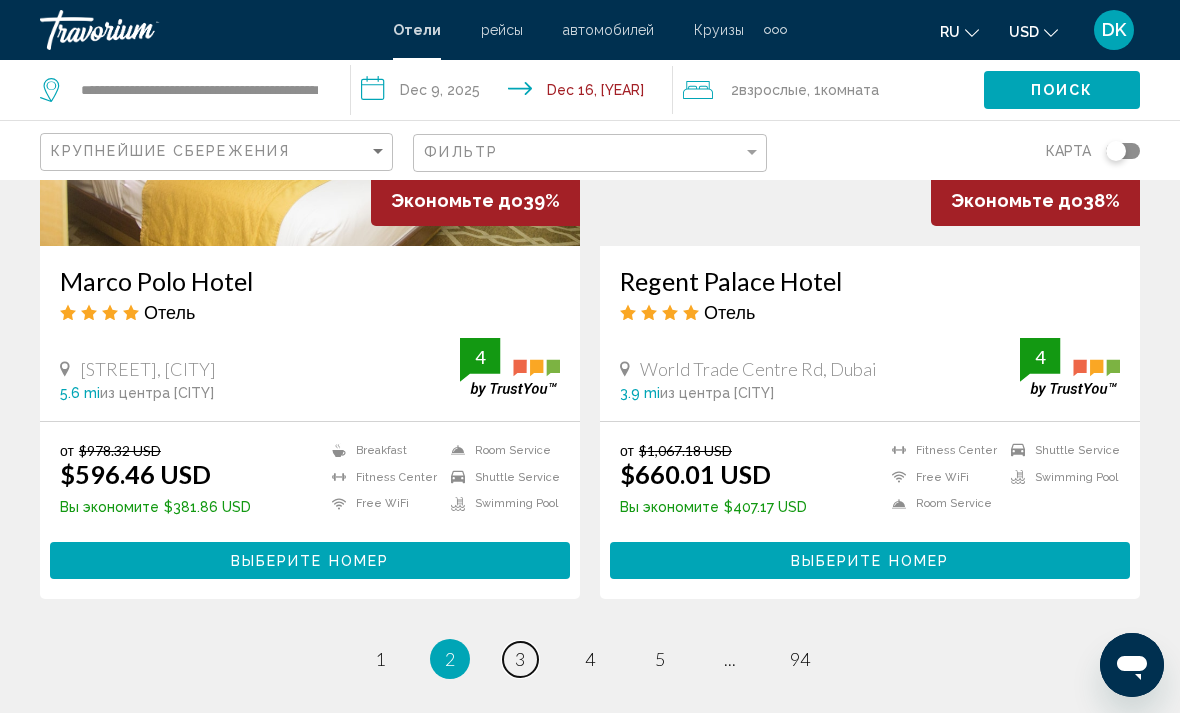 click on "3" at bounding box center [380, 659] 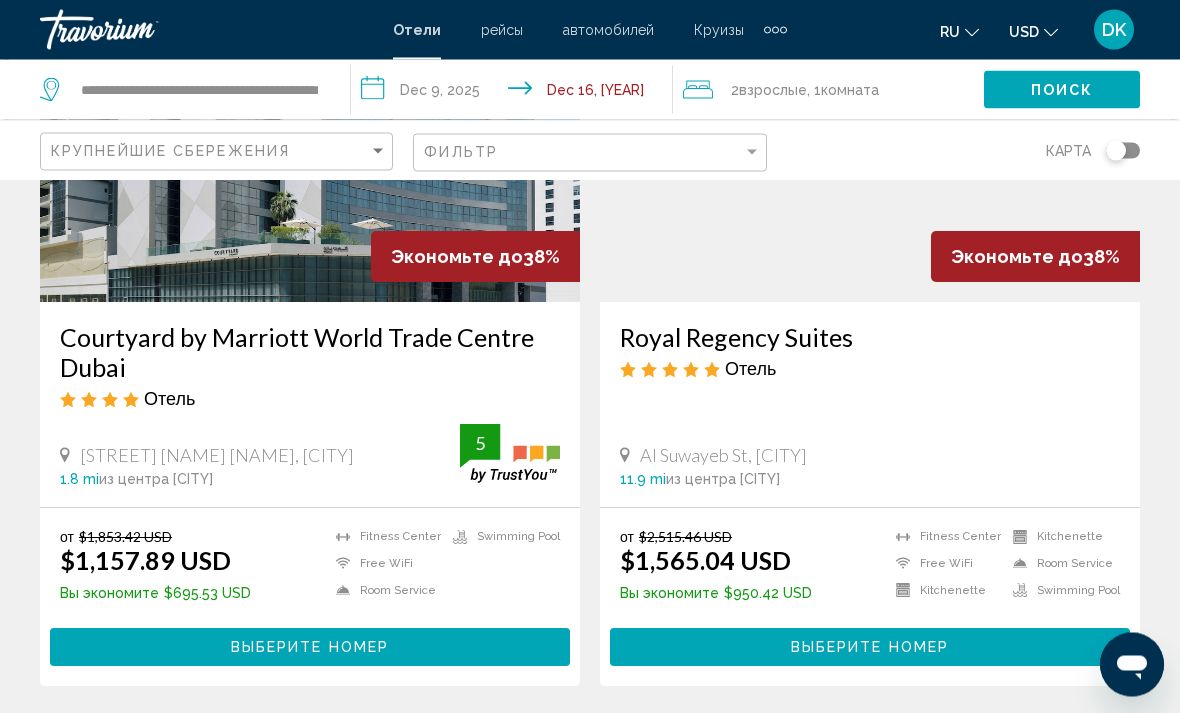 scroll, scrollTop: 0, scrollLeft: 0, axis: both 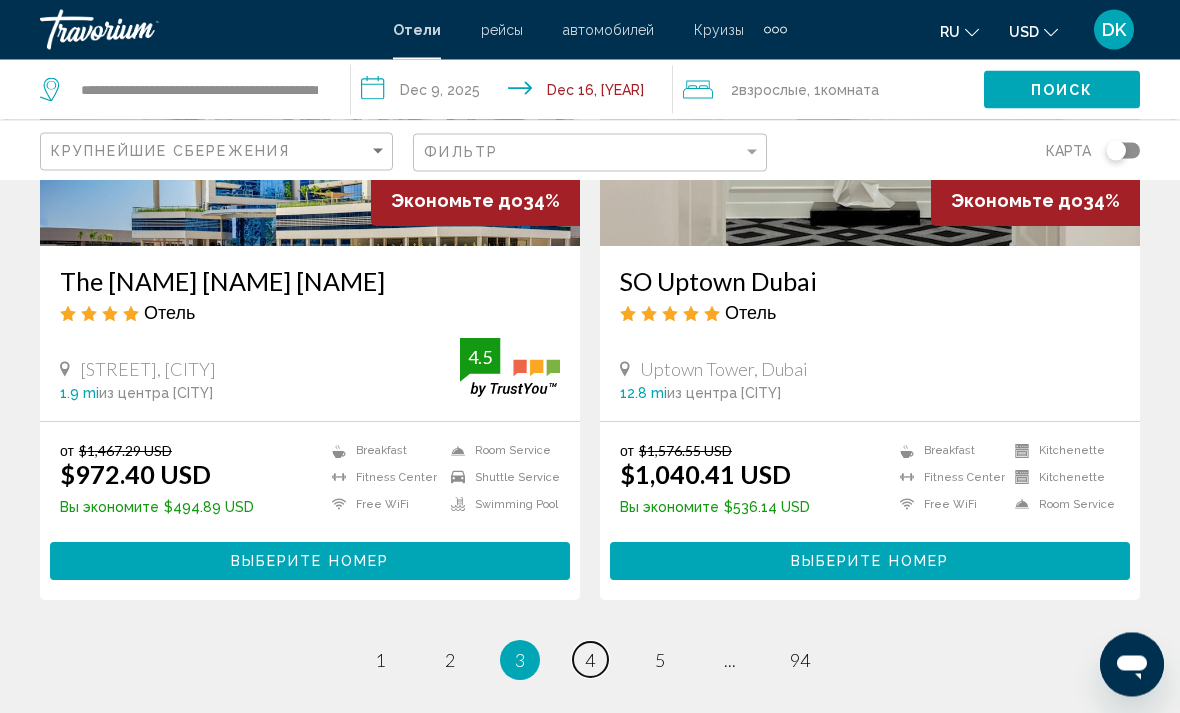 click on "page  4" at bounding box center (380, 660) 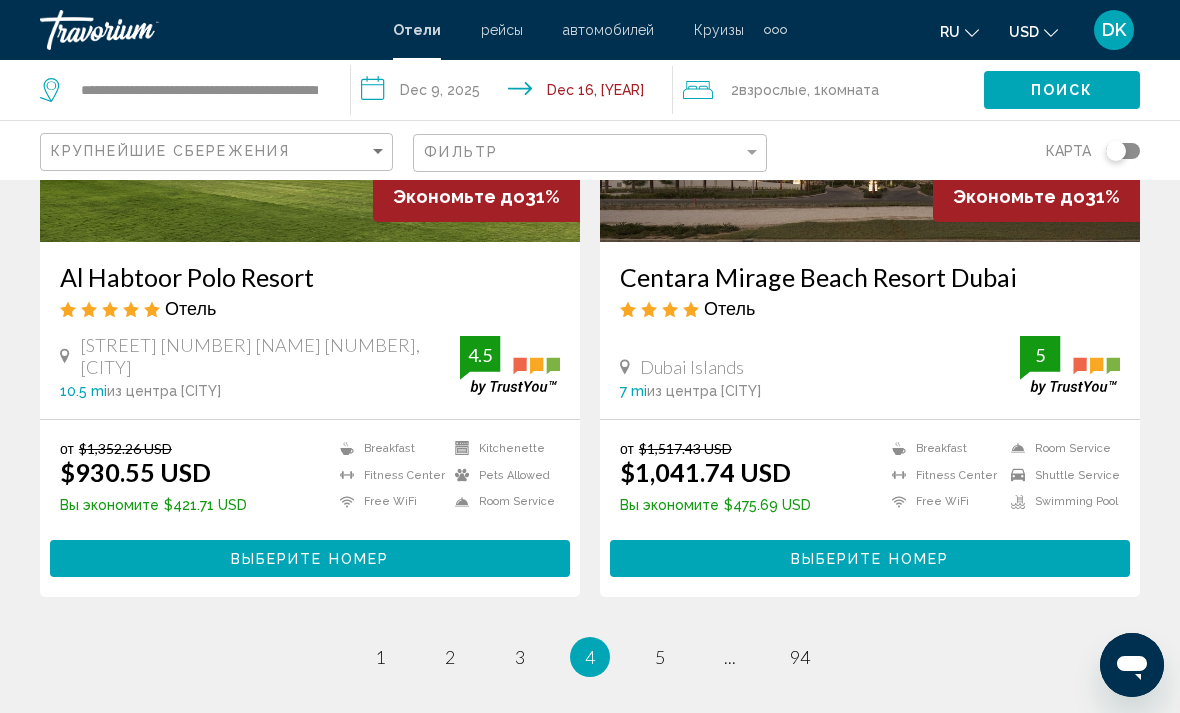 scroll, scrollTop: 3927, scrollLeft: 0, axis: vertical 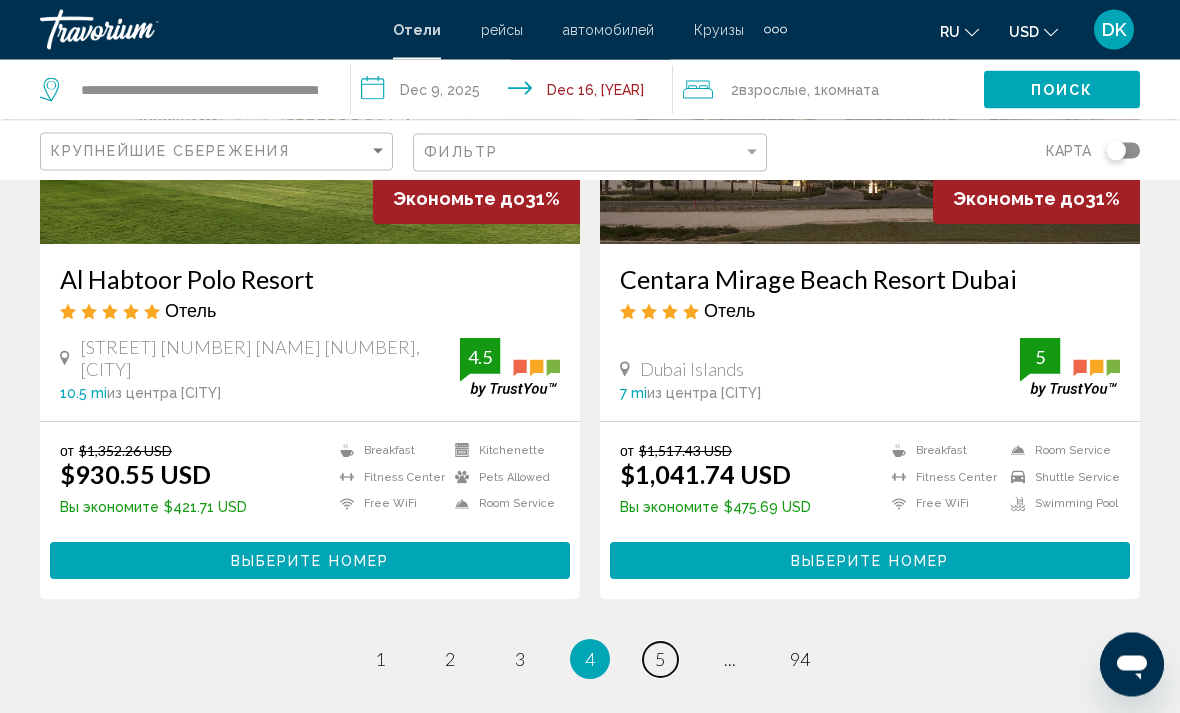 click on "5" at bounding box center (380, 660) 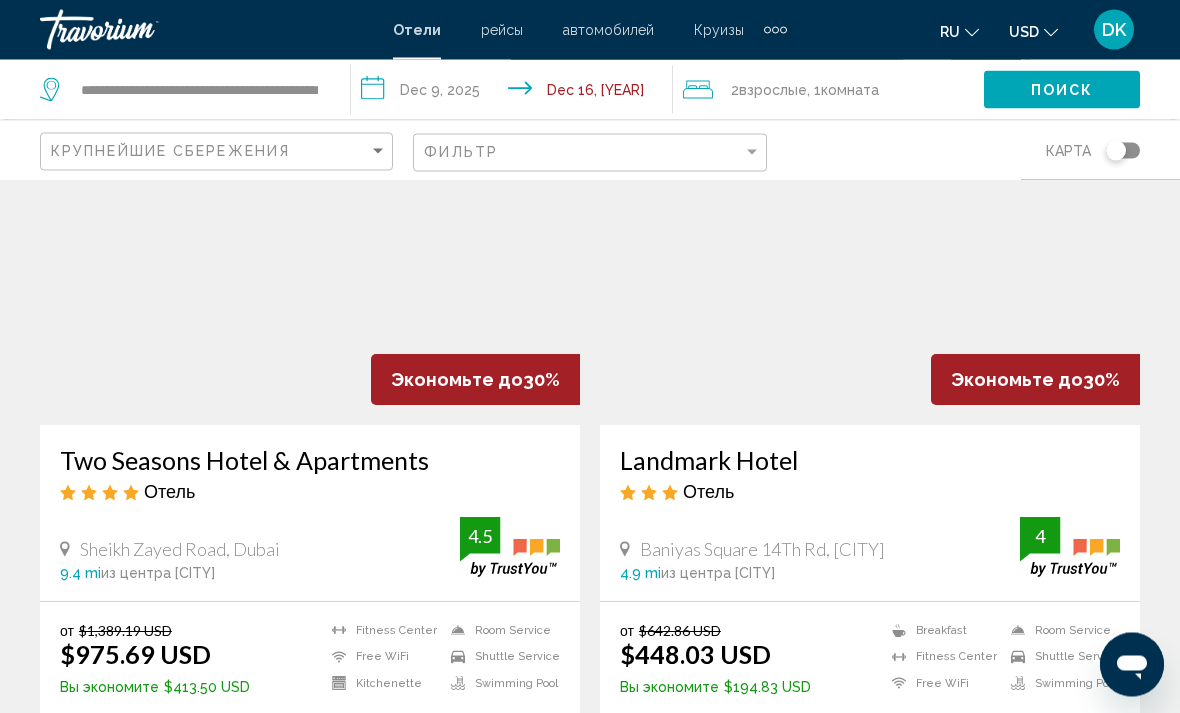 scroll, scrollTop: 3126, scrollLeft: 0, axis: vertical 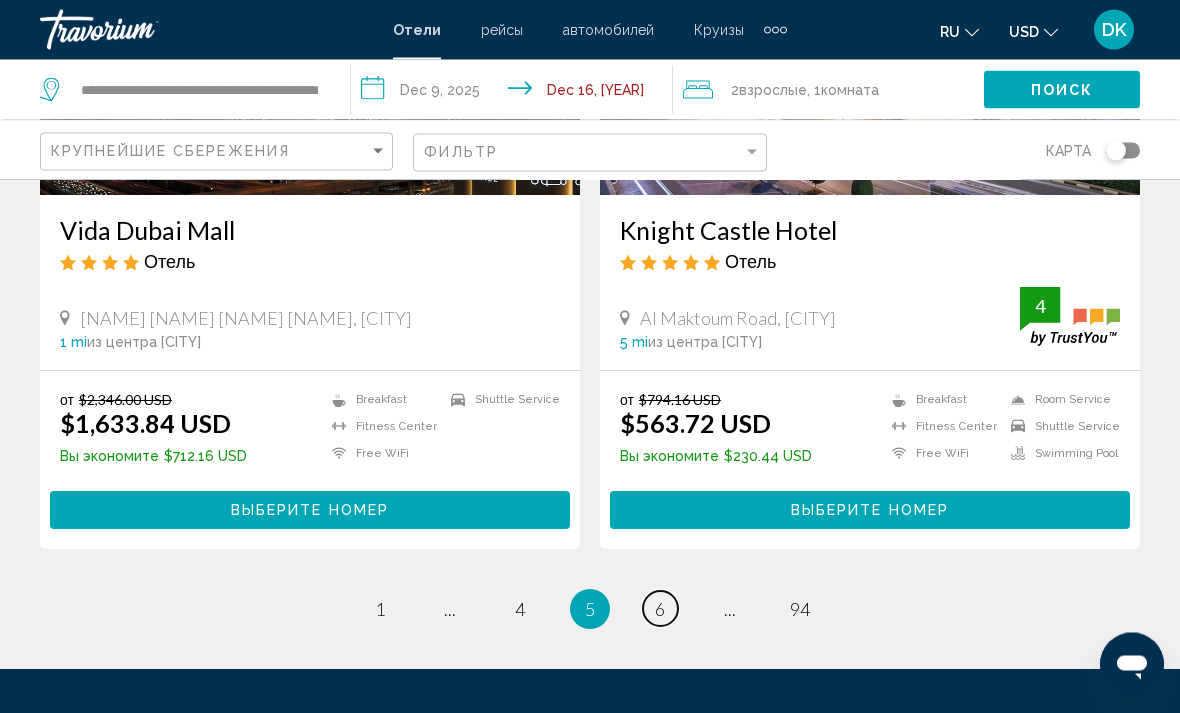click on "6" at bounding box center (380, 610) 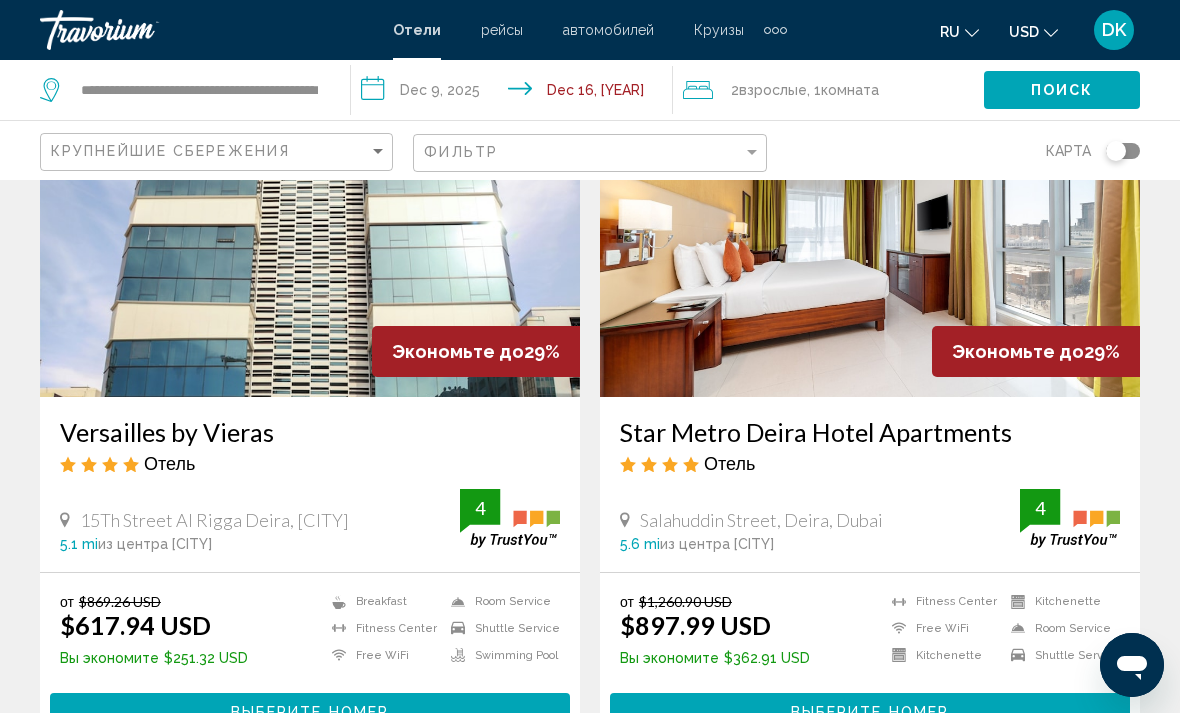 scroll, scrollTop: 0, scrollLeft: 0, axis: both 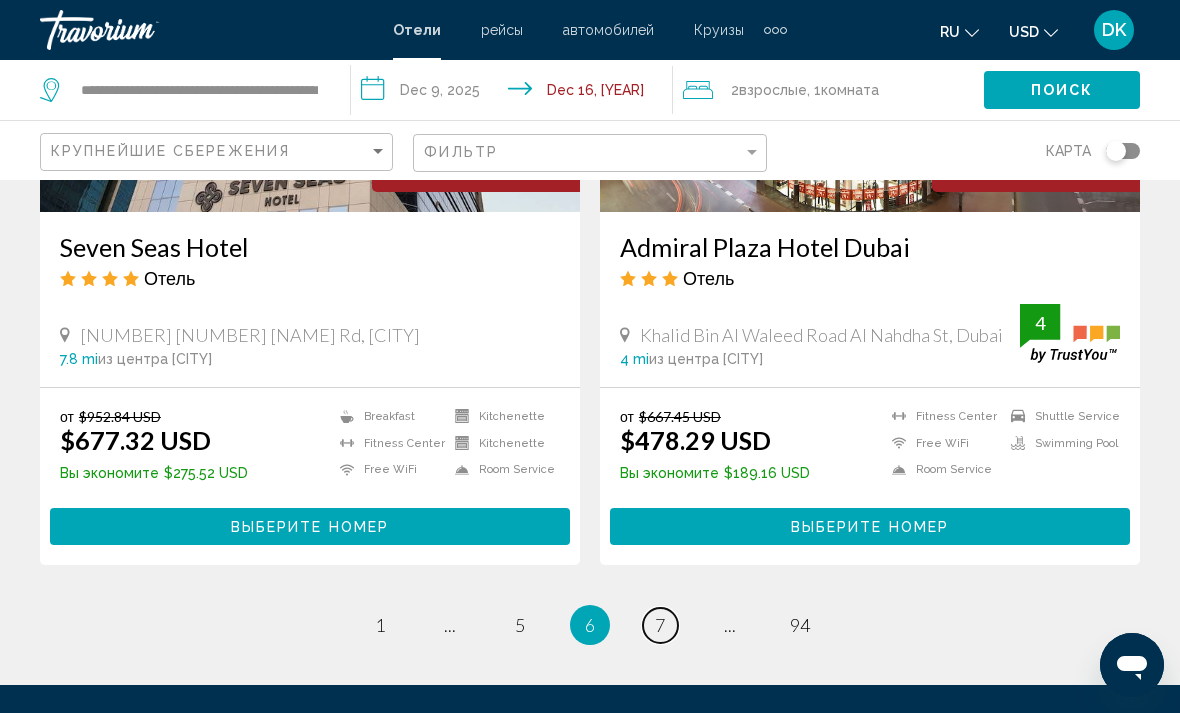 click on "7" at bounding box center (380, 625) 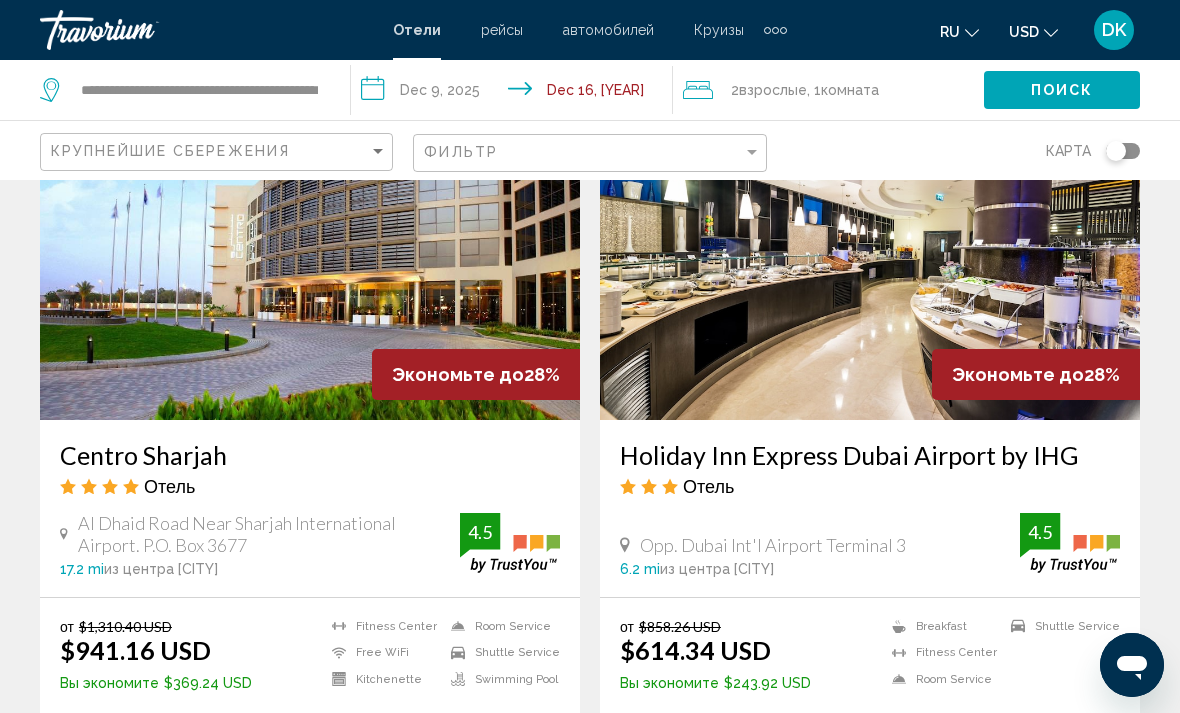 scroll, scrollTop: 0, scrollLeft: 0, axis: both 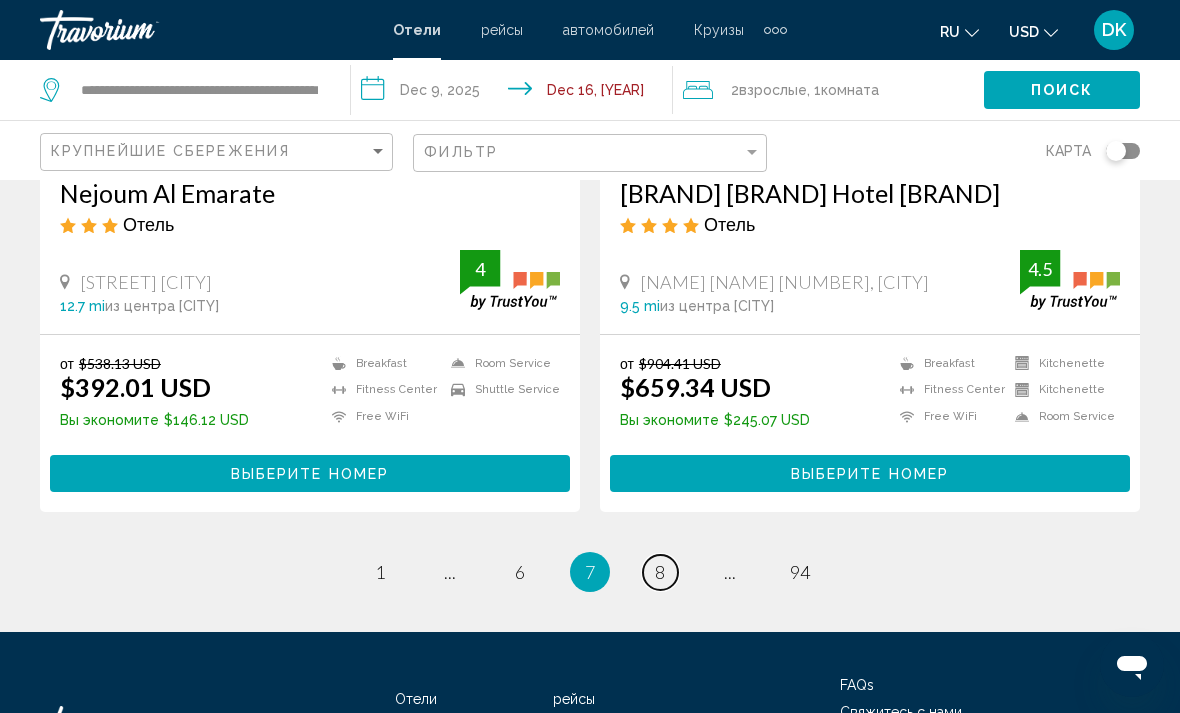 click on "8" at bounding box center [380, 572] 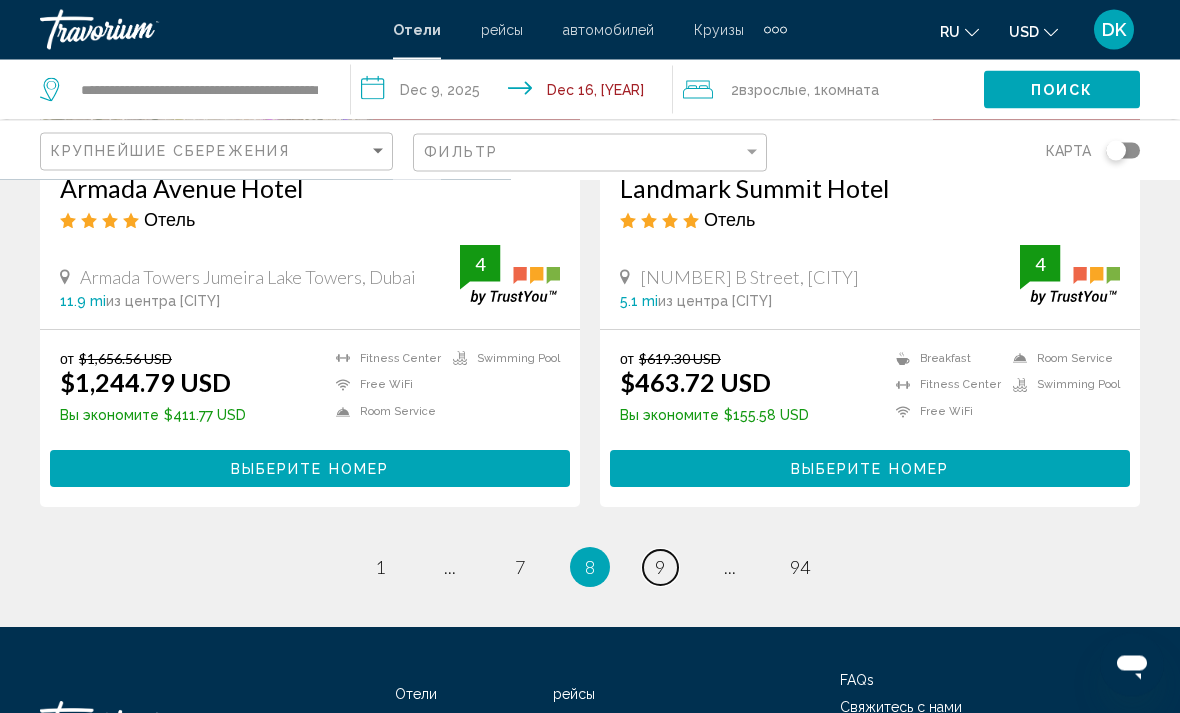 scroll, scrollTop: 4081, scrollLeft: 0, axis: vertical 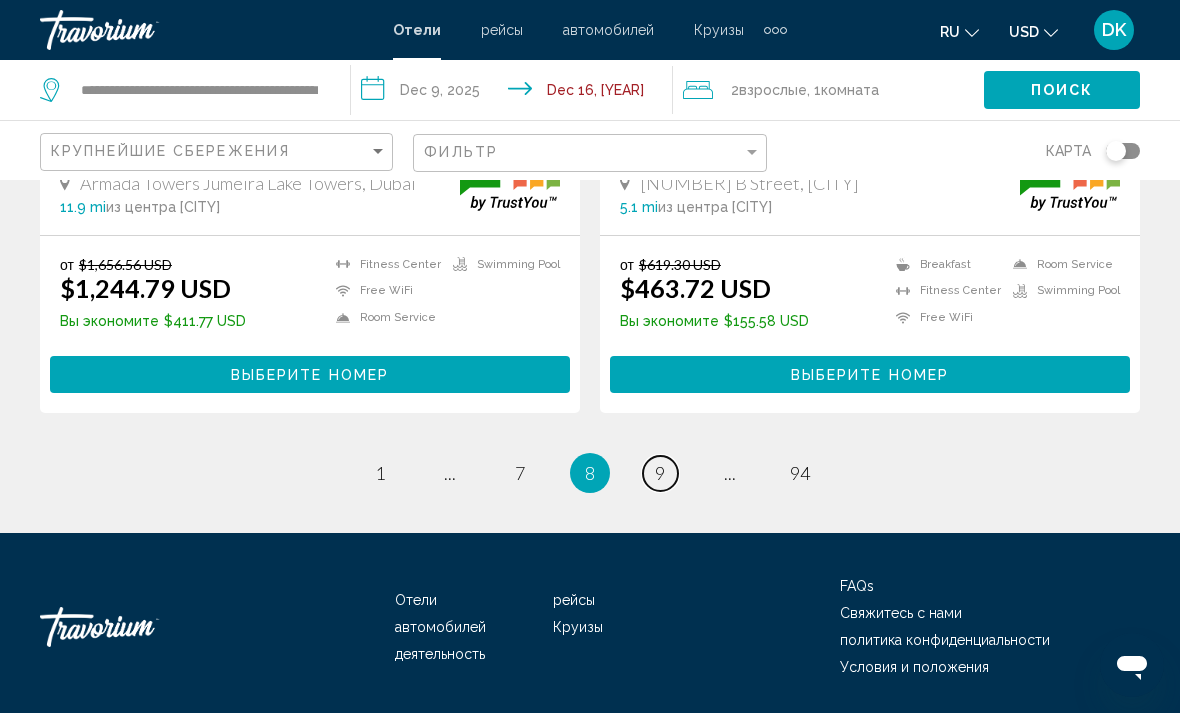 click on "page  9" at bounding box center (380, 473) 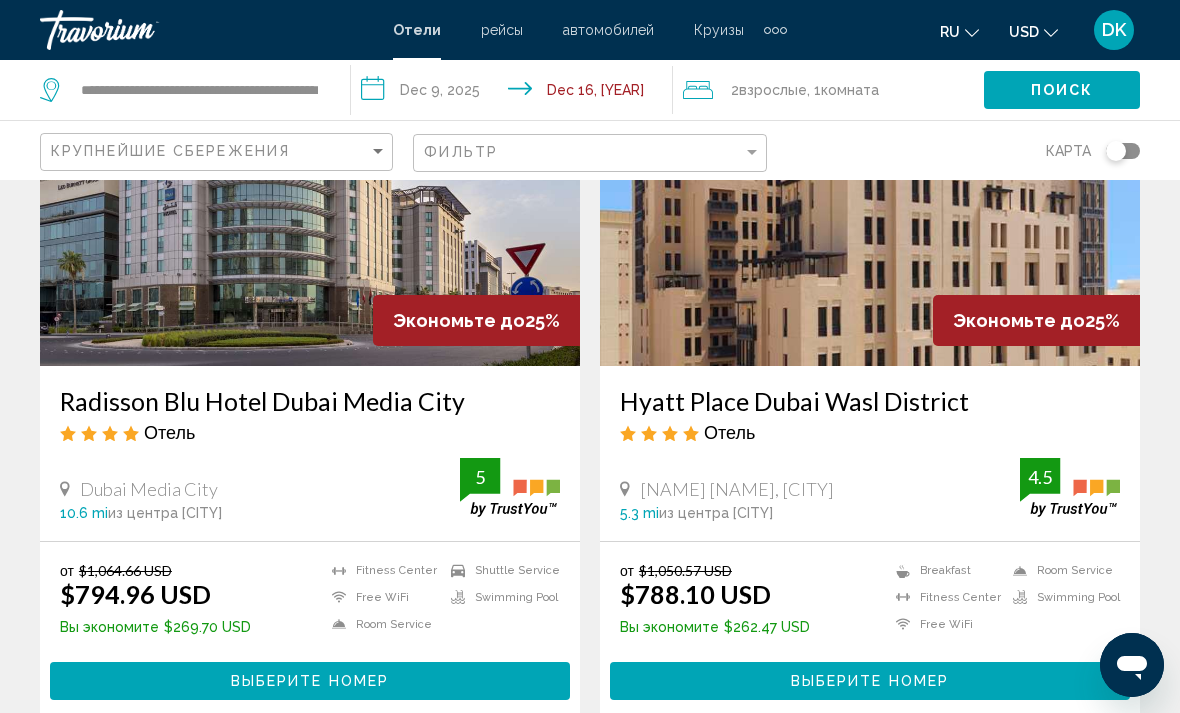 scroll, scrollTop: 0, scrollLeft: 0, axis: both 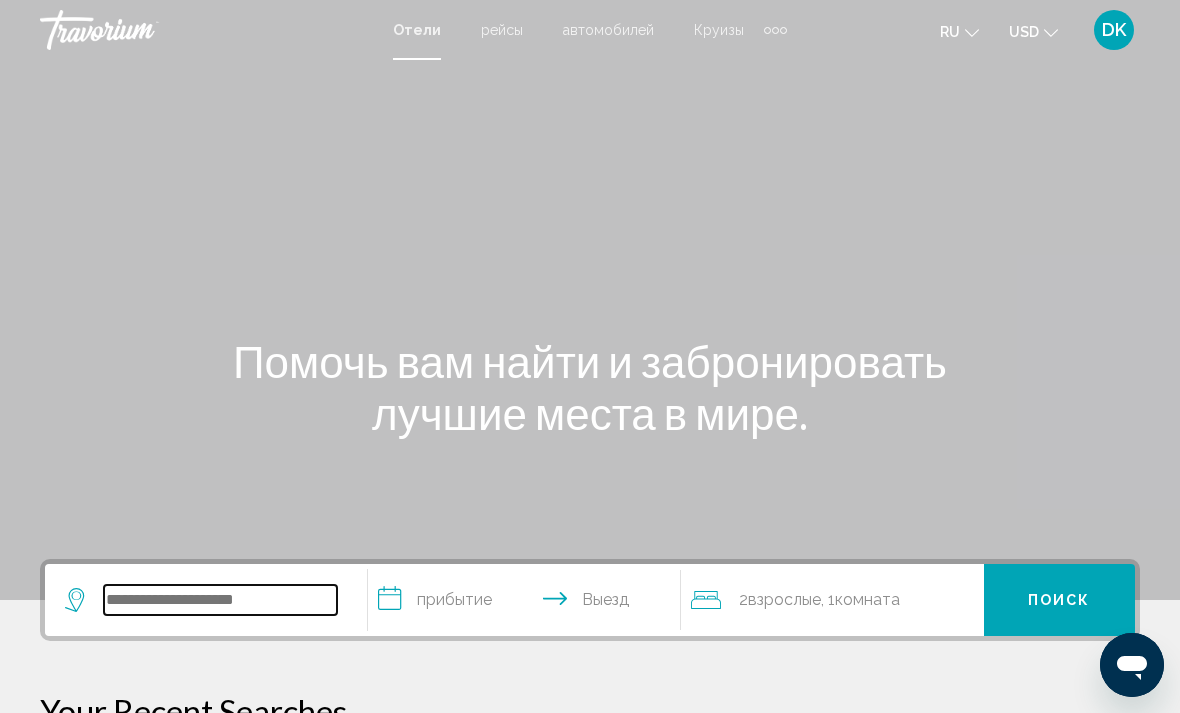 click at bounding box center (220, 600) 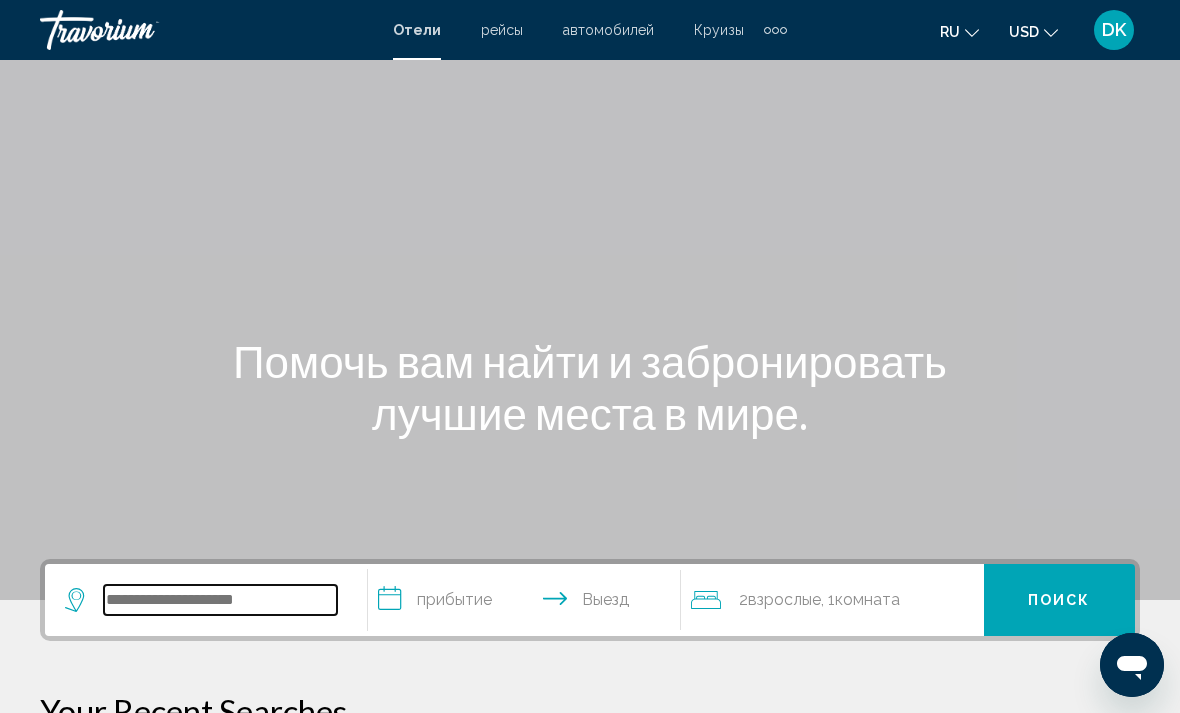 scroll, scrollTop: 32, scrollLeft: 0, axis: vertical 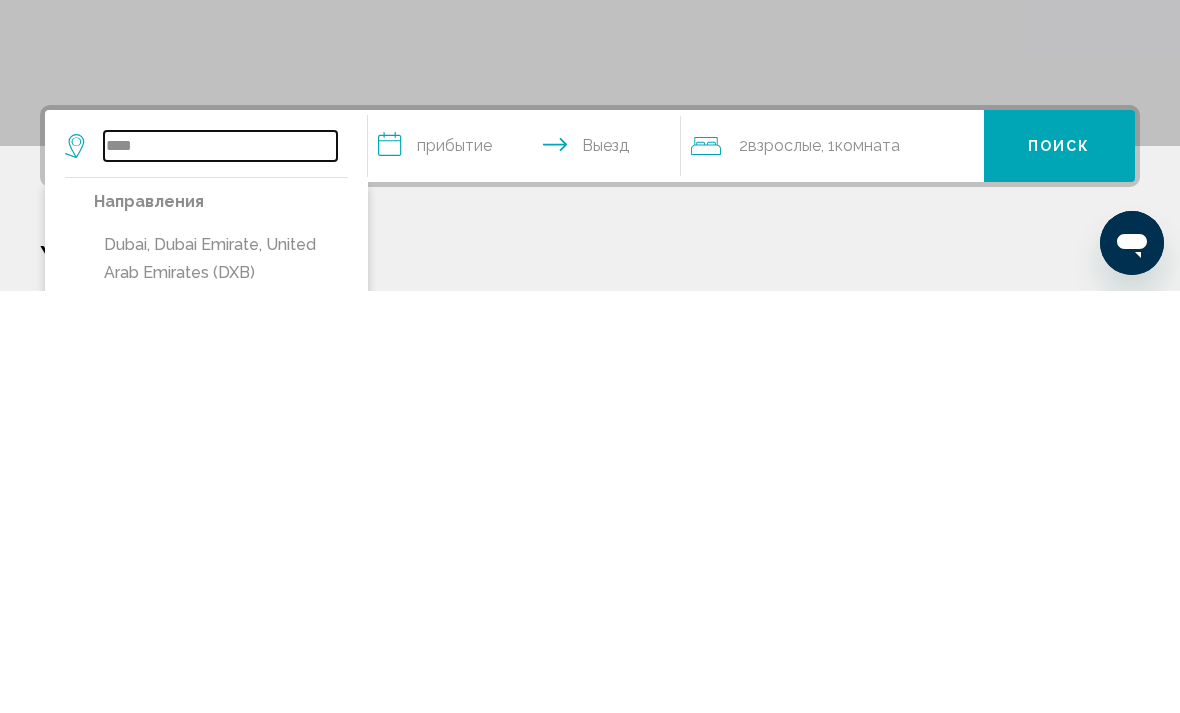 type on "****" 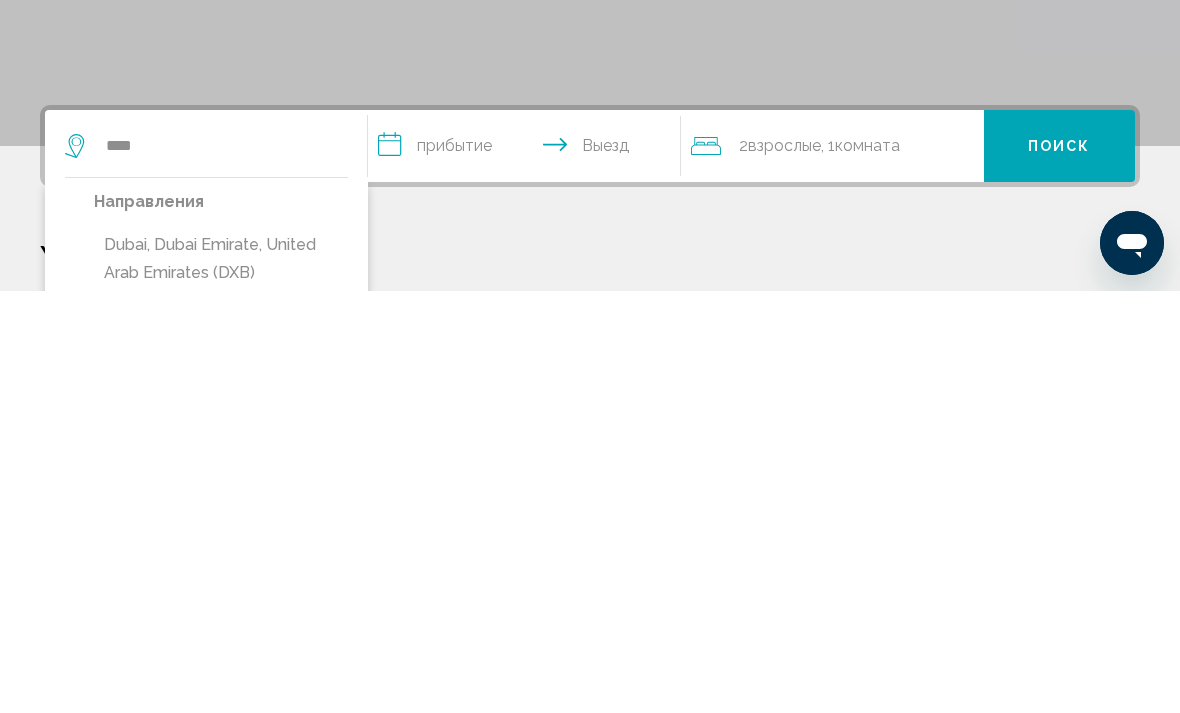 click on "Dubai, Dubai Emirate, United Arab Emirates (DXB)" at bounding box center [221, 681] 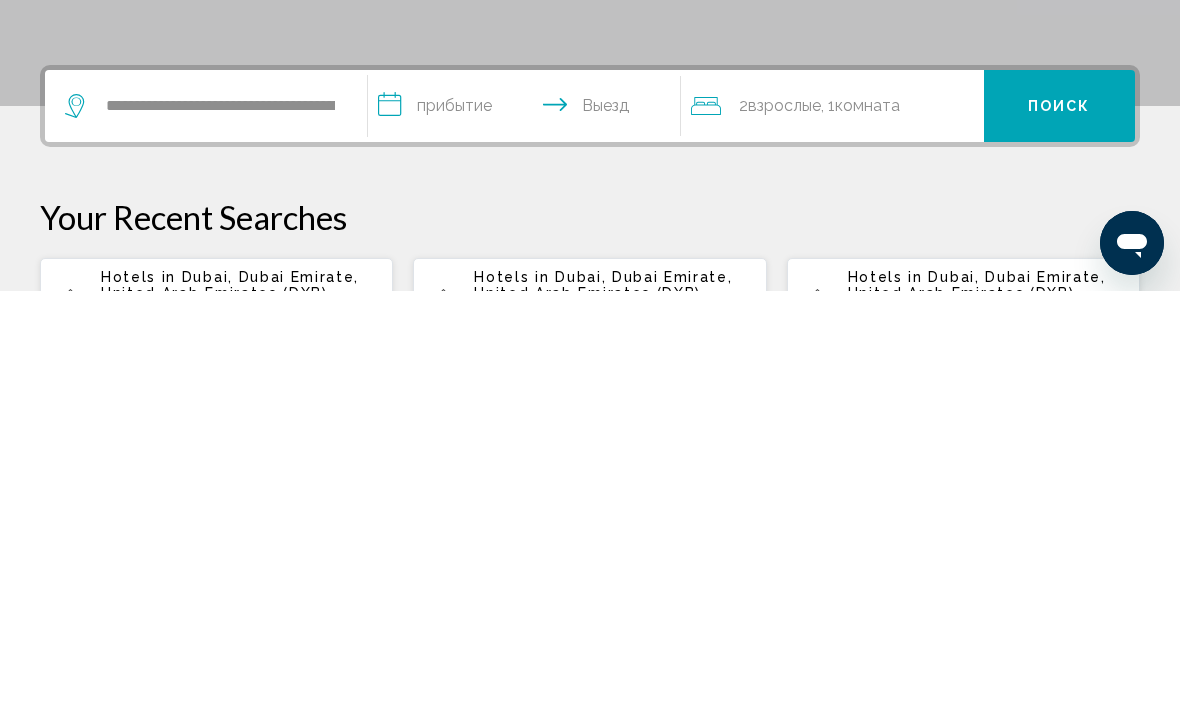 click on "**********" at bounding box center [528, 531] 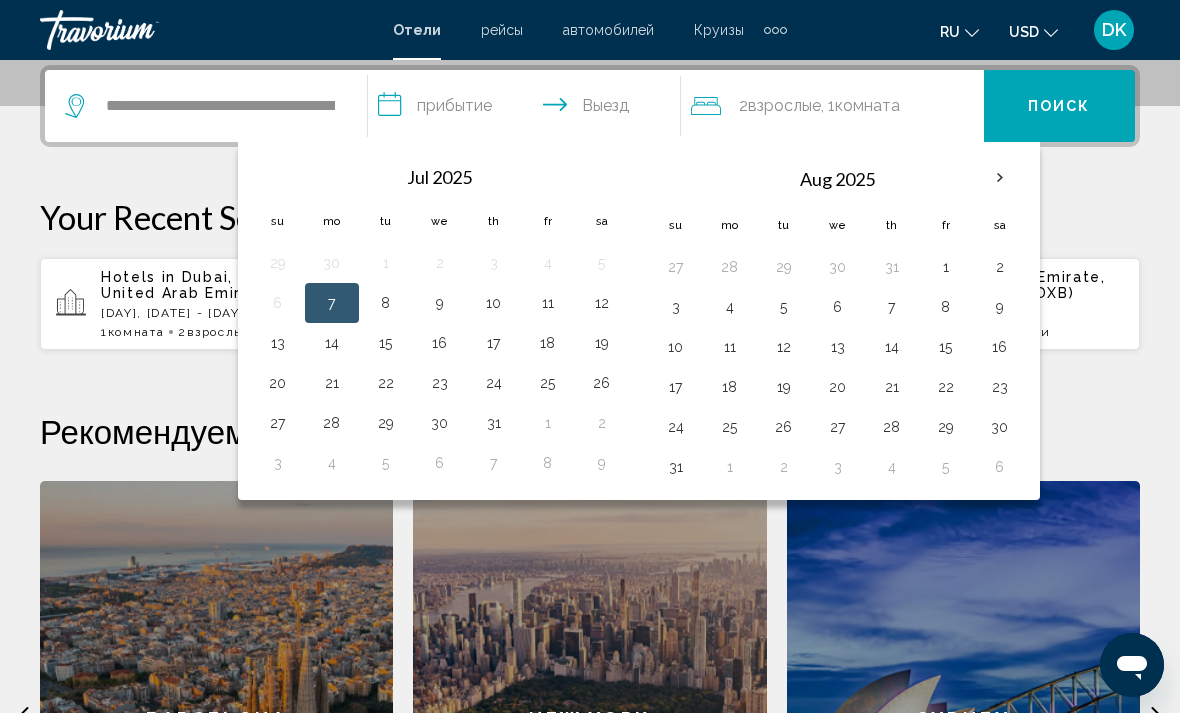 click on "14" at bounding box center (332, 343) 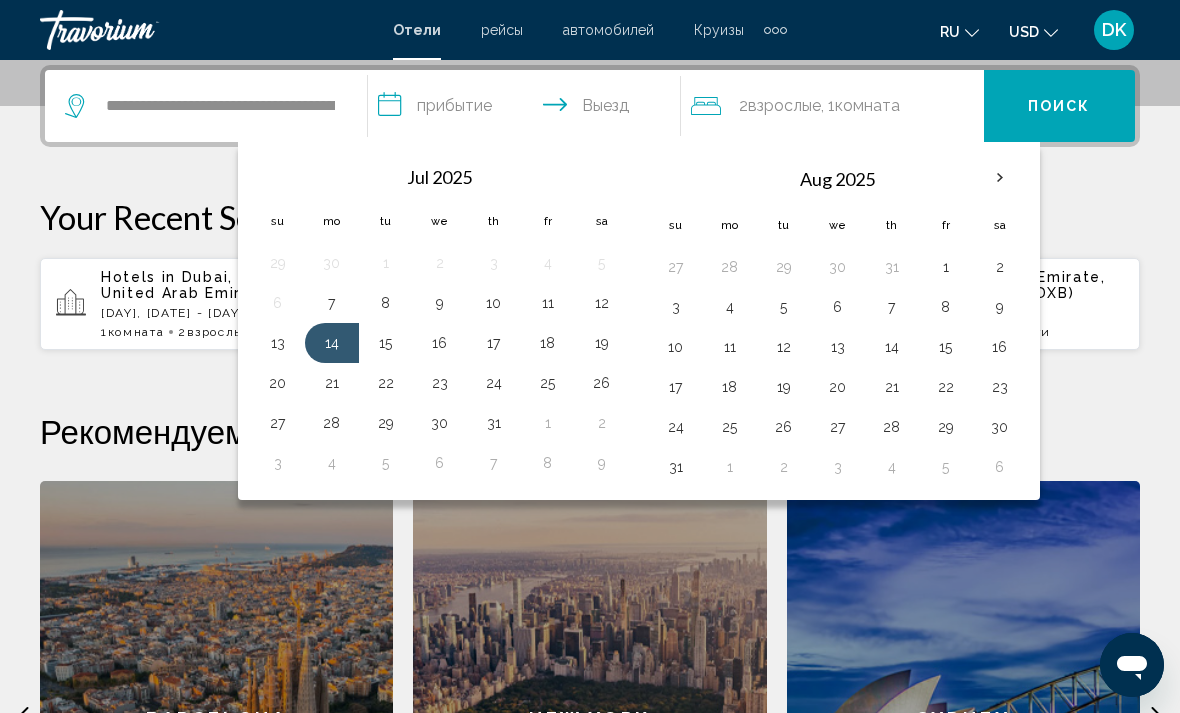 click on "28" at bounding box center (332, 423) 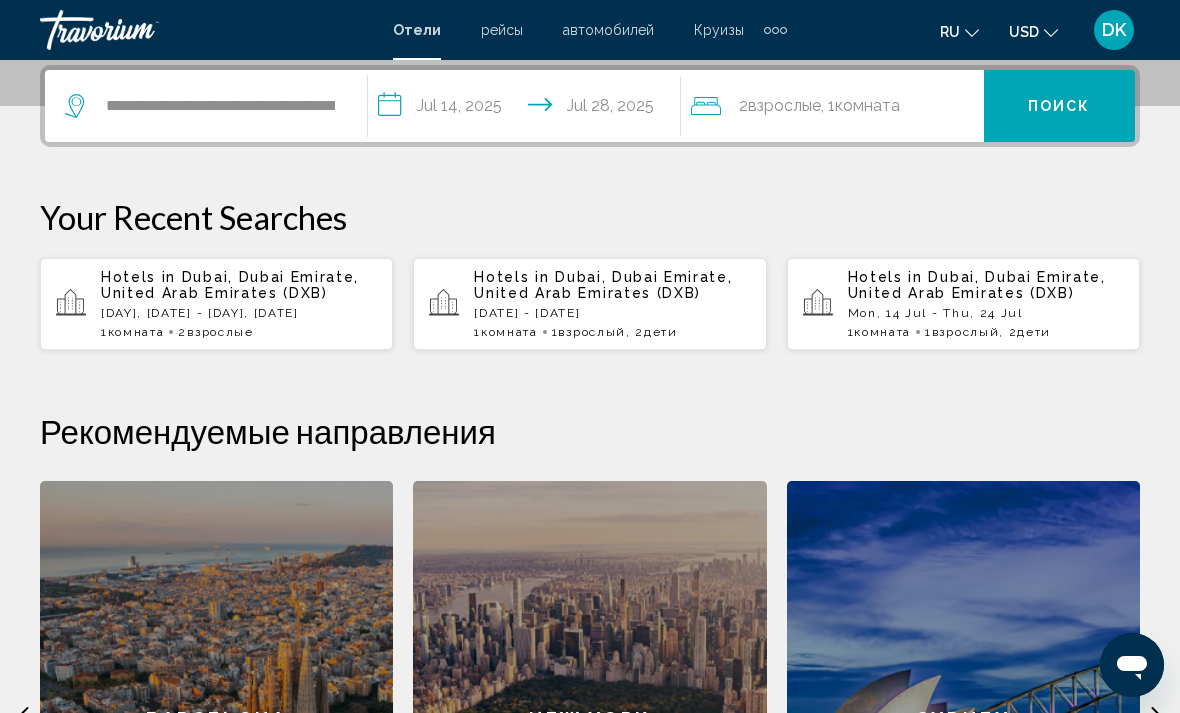 click on "Комната" at bounding box center [867, 105] 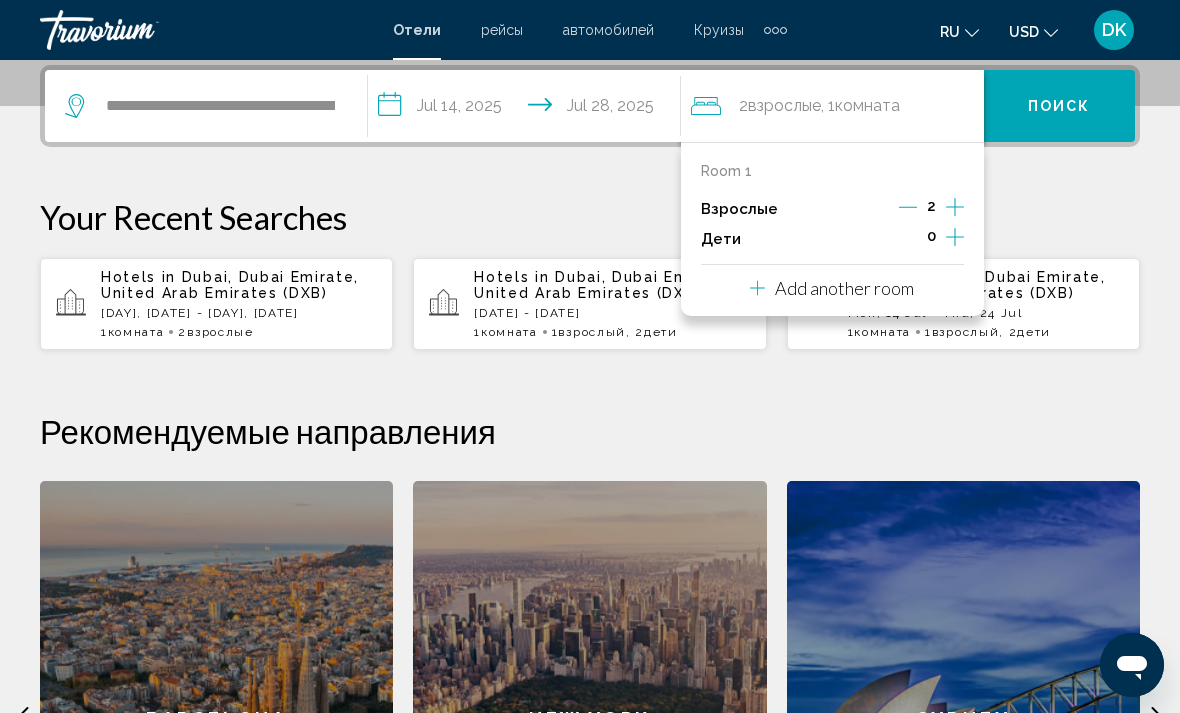 click at bounding box center (908, 207) 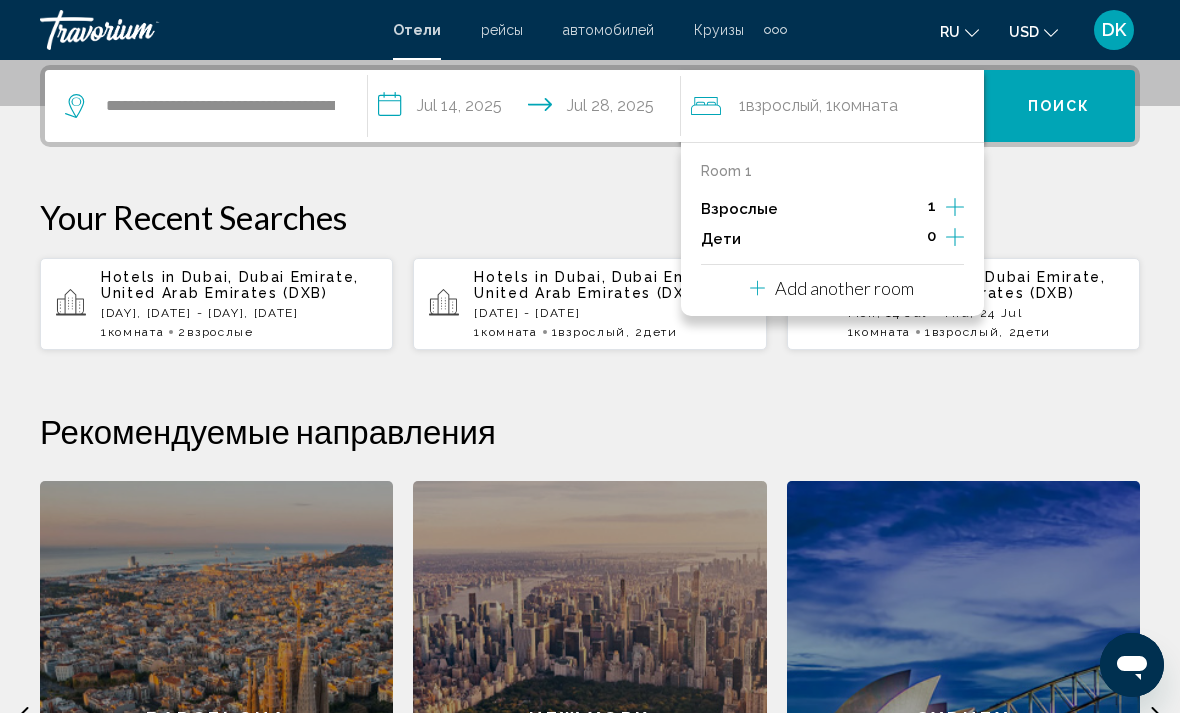 click at bounding box center [955, 237] 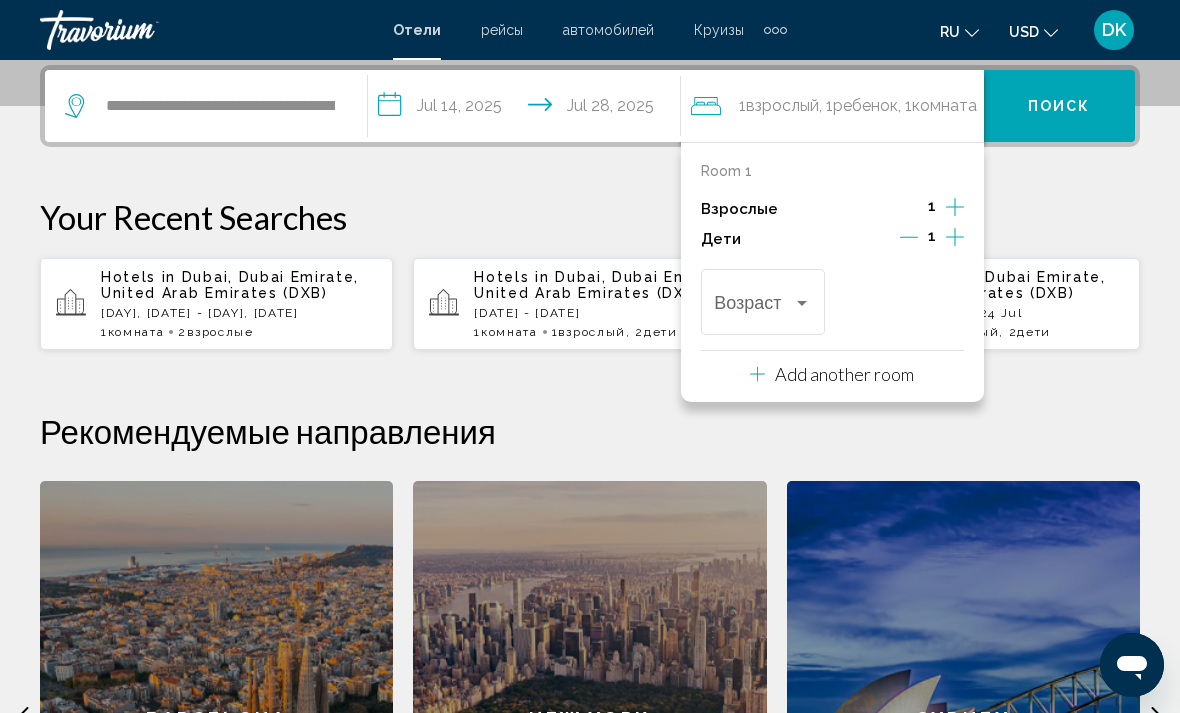 click at bounding box center (955, 237) 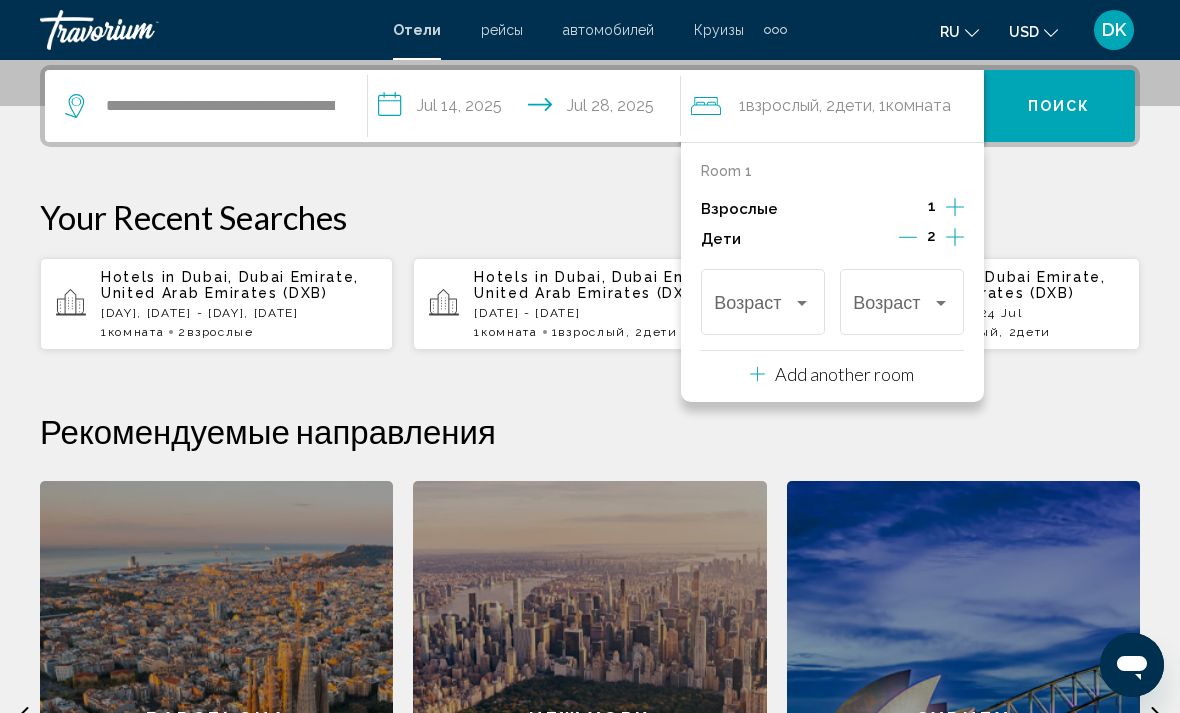 click at bounding box center (802, 303) 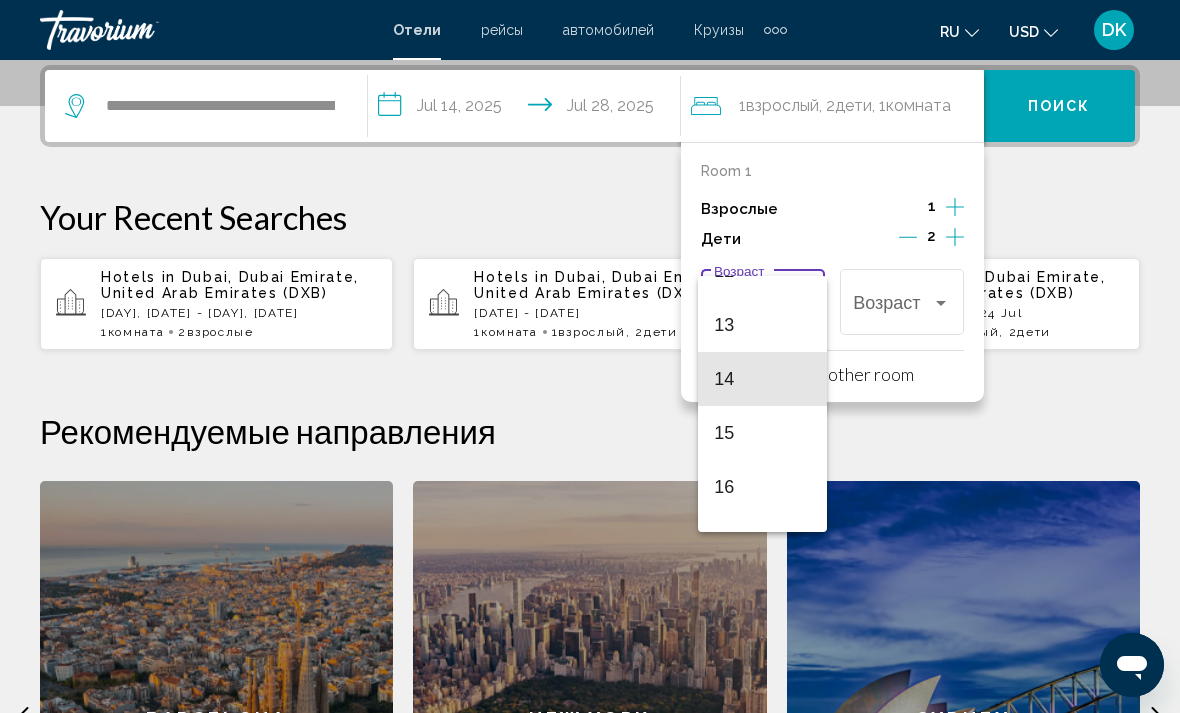 scroll, scrollTop: 675, scrollLeft: 0, axis: vertical 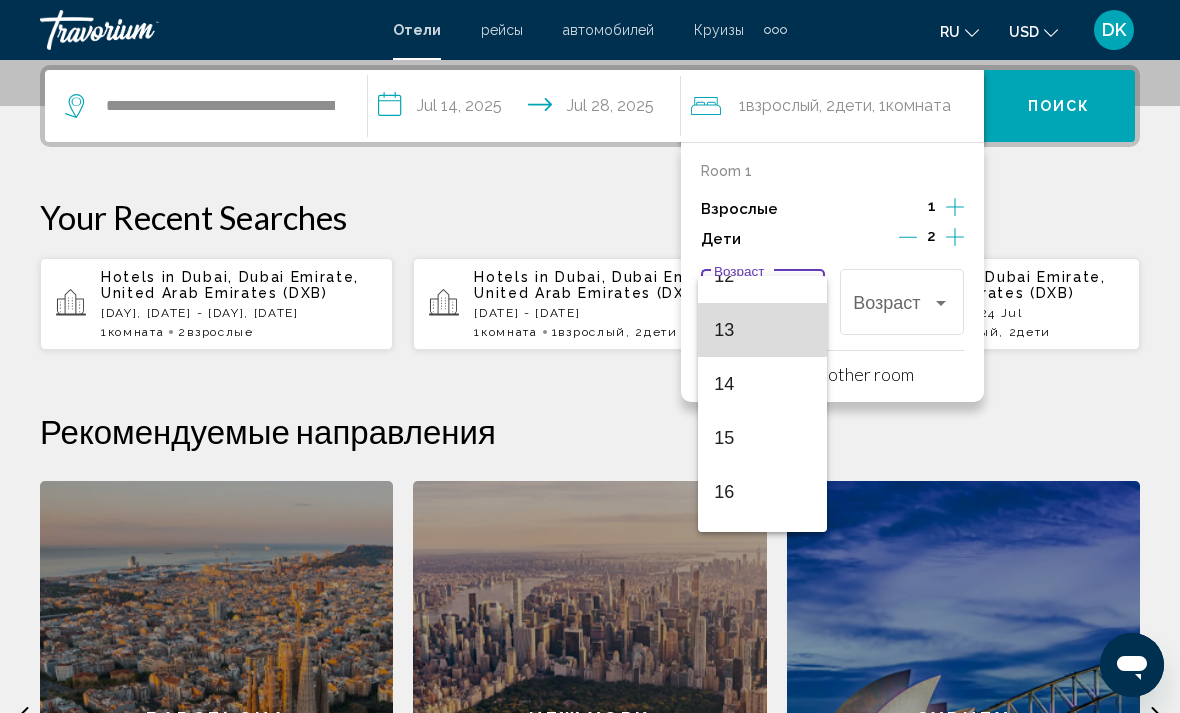 click on "13" at bounding box center (762, 330) 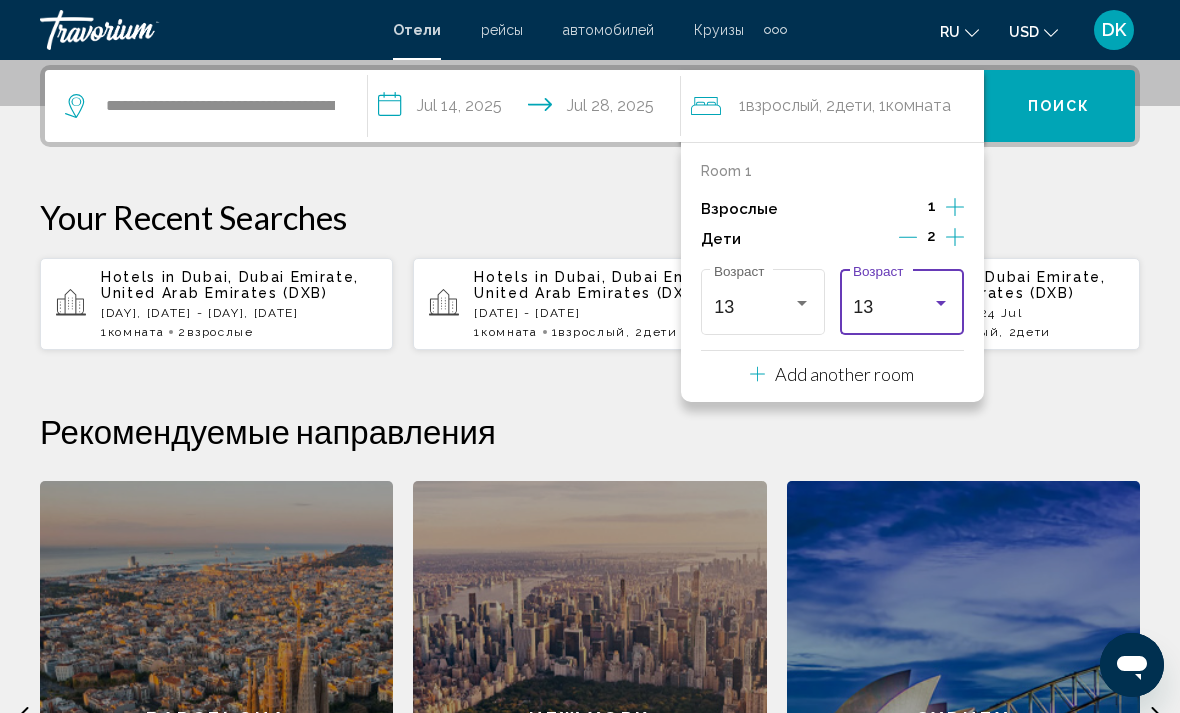 click at bounding box center (941, 303) 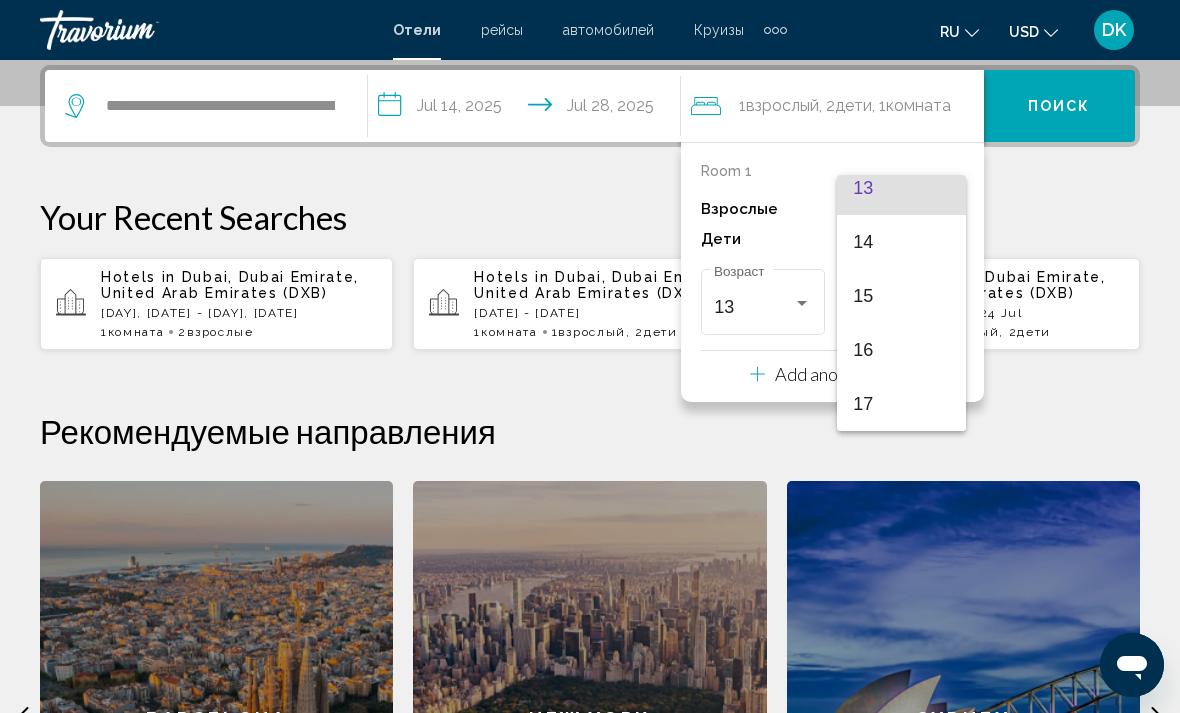 scroll, scrollTop: 716, scrollLeft: 0, axis: vertical 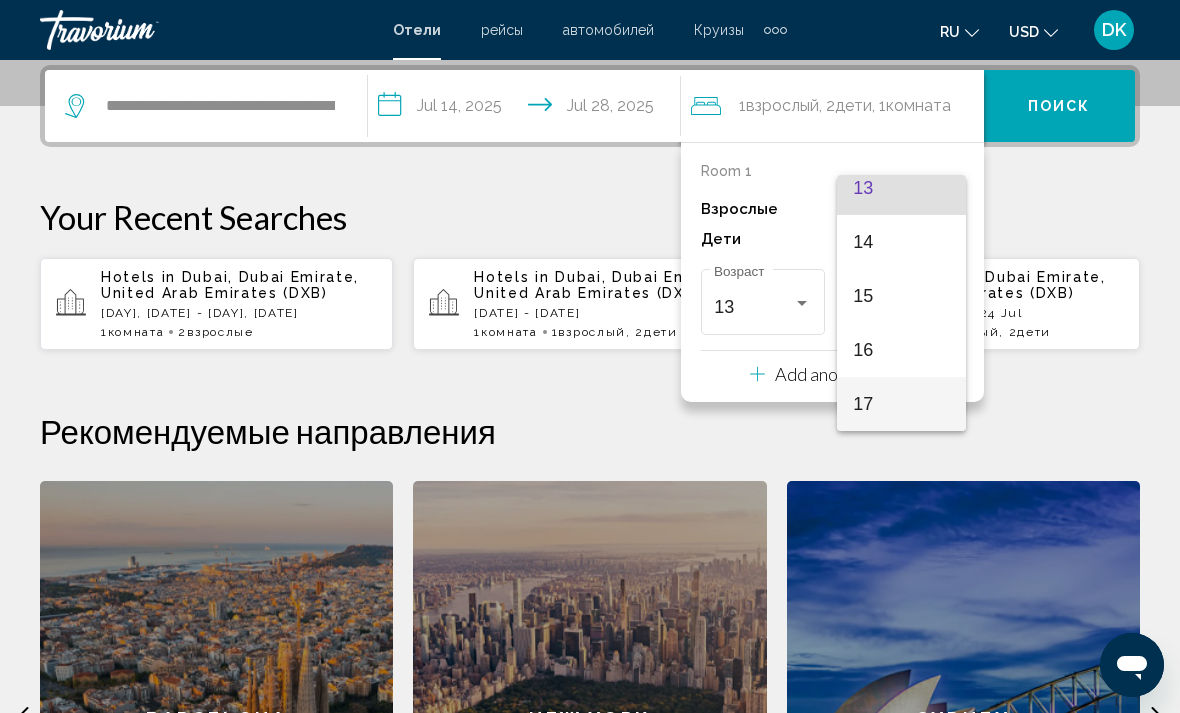 click on "17" at bounding box center (901, 404) 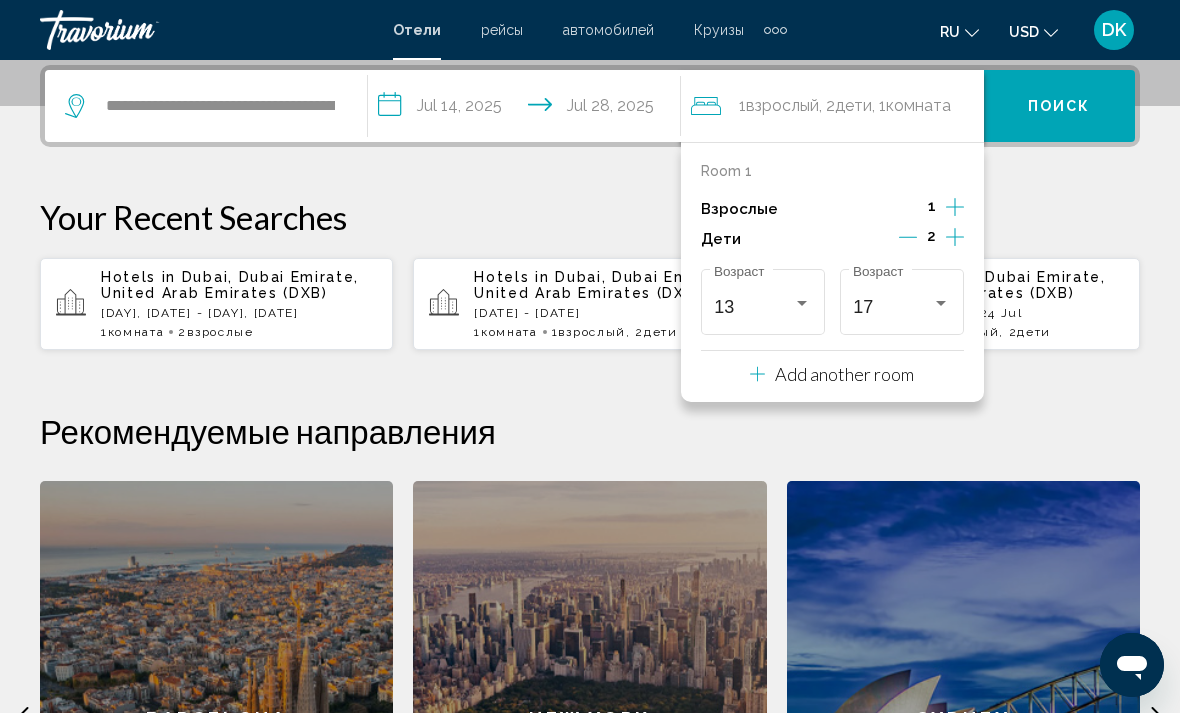 click on "**********" at bounding box center [590, 515] 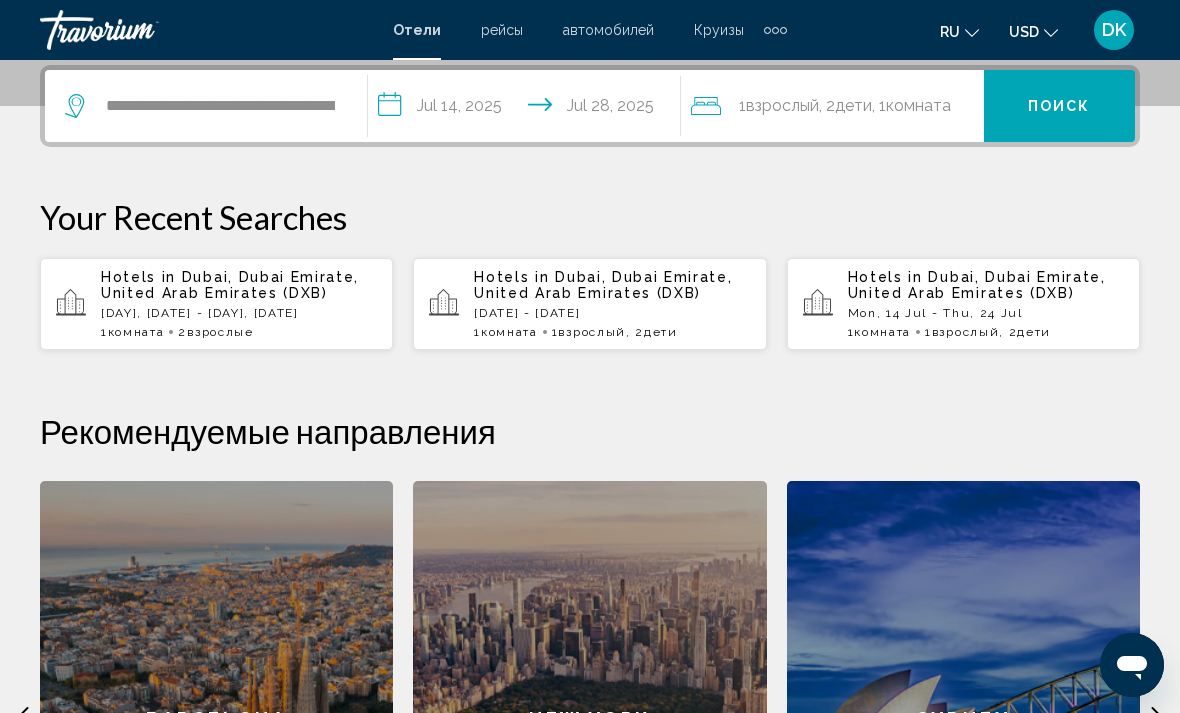 click on "Поиск" at bounding box center [1059, 105] 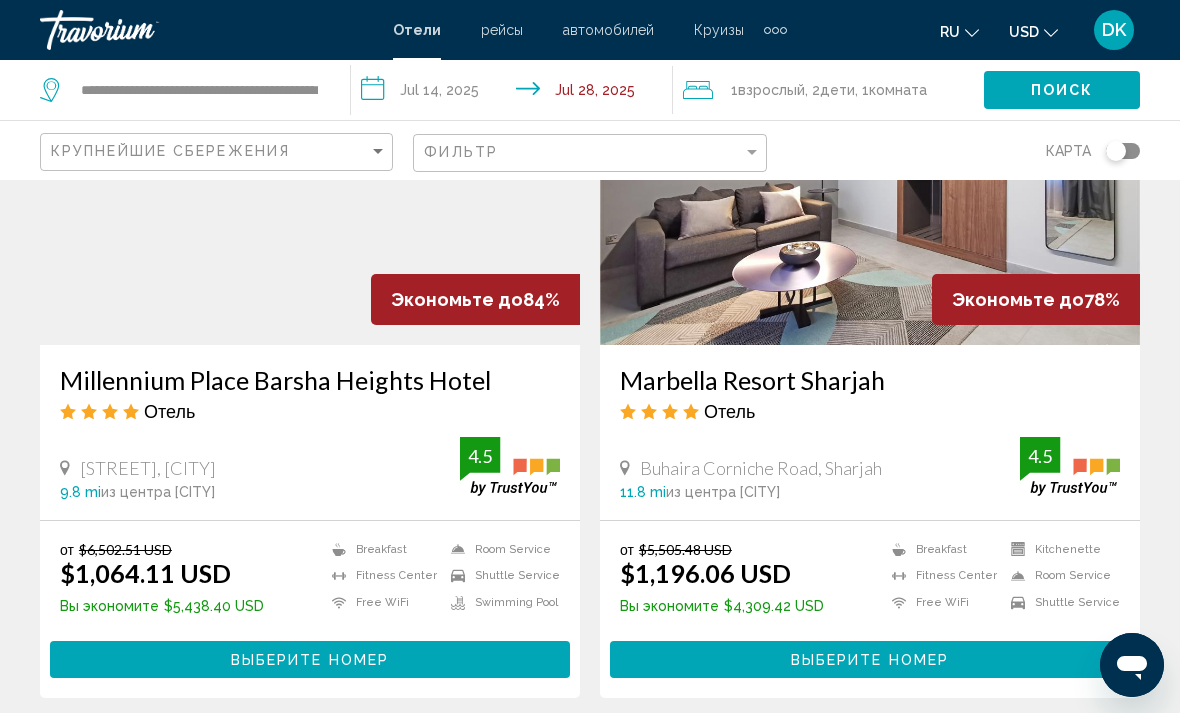scroll, scrollTop: 1661, scrollLeft: 0, axis: vertical 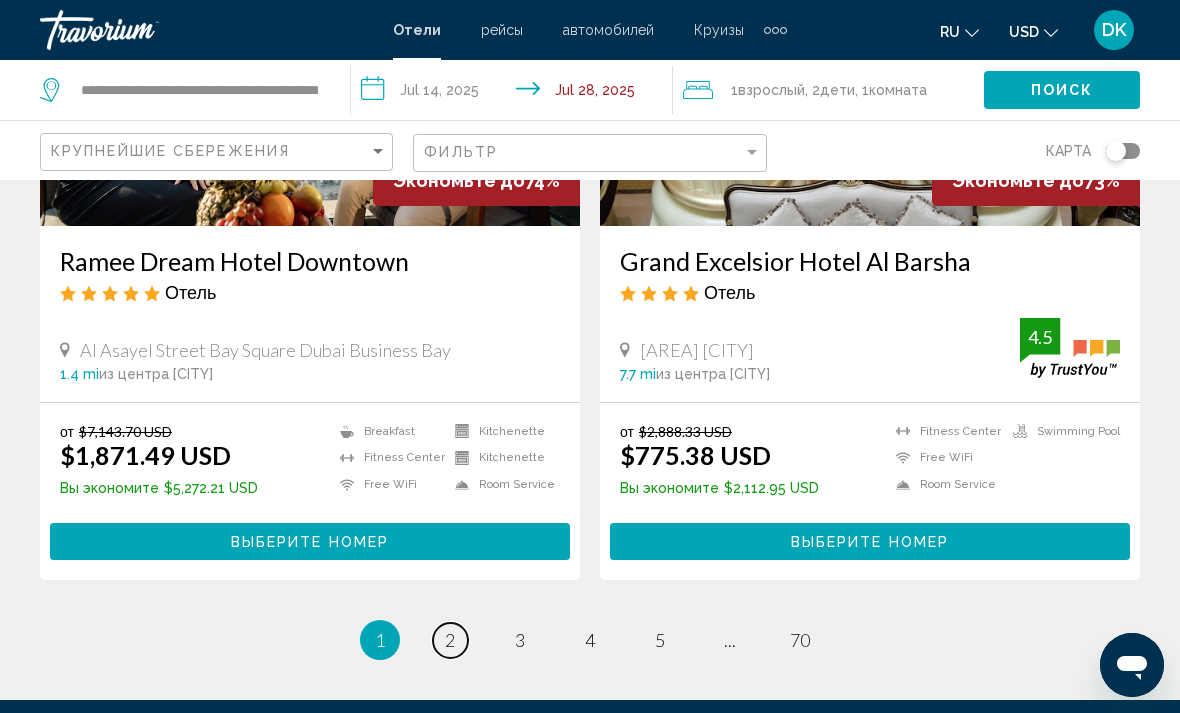 click on "2" at bounding box center (450, 640) 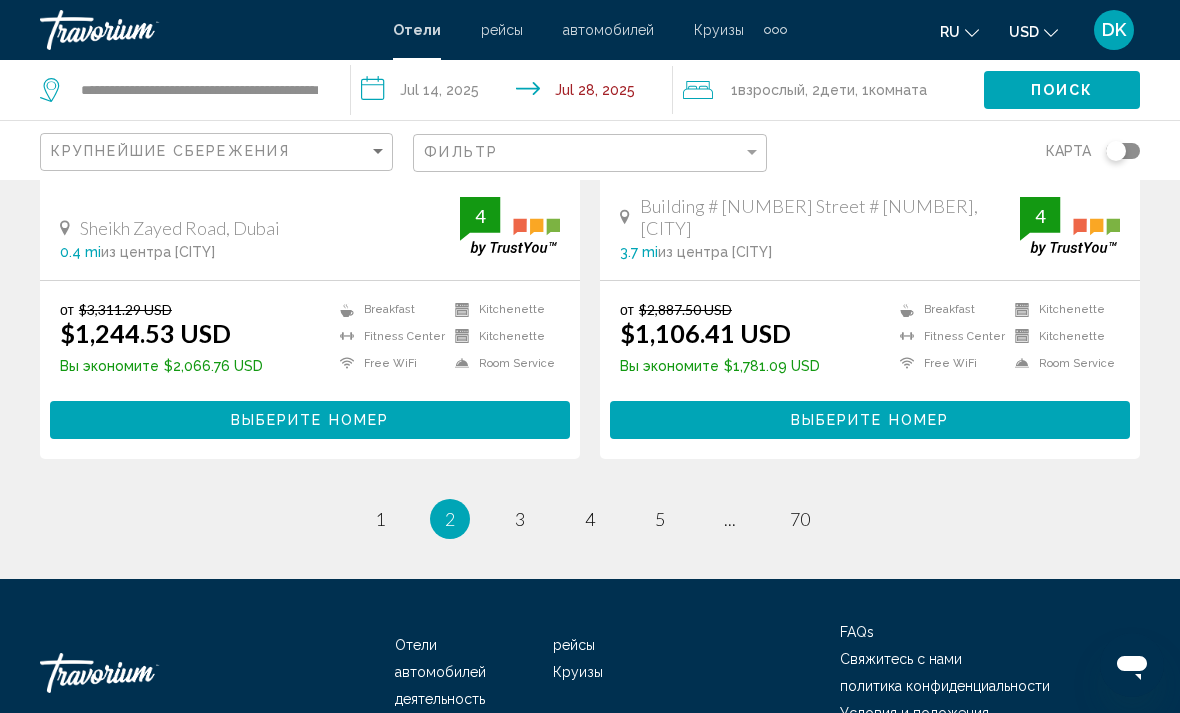 scroll, scrollTop: 4113, scrollLeft: 0, axis: vertical 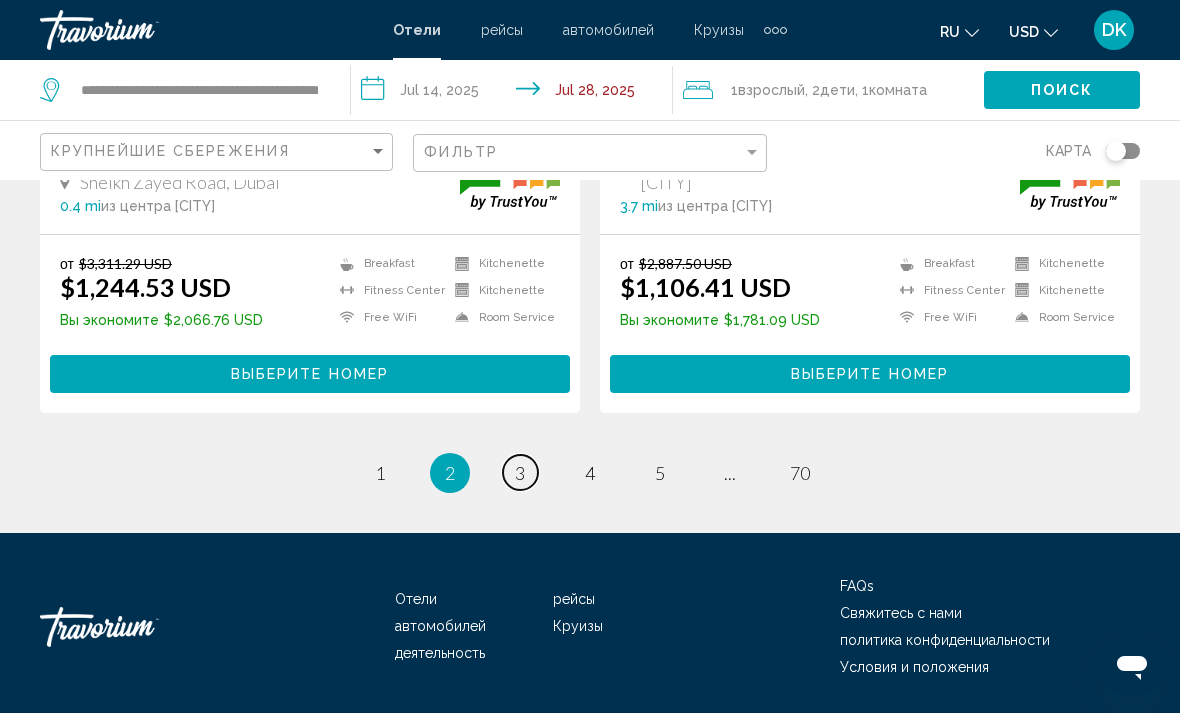click on "3" at bounding box center [380, 473] 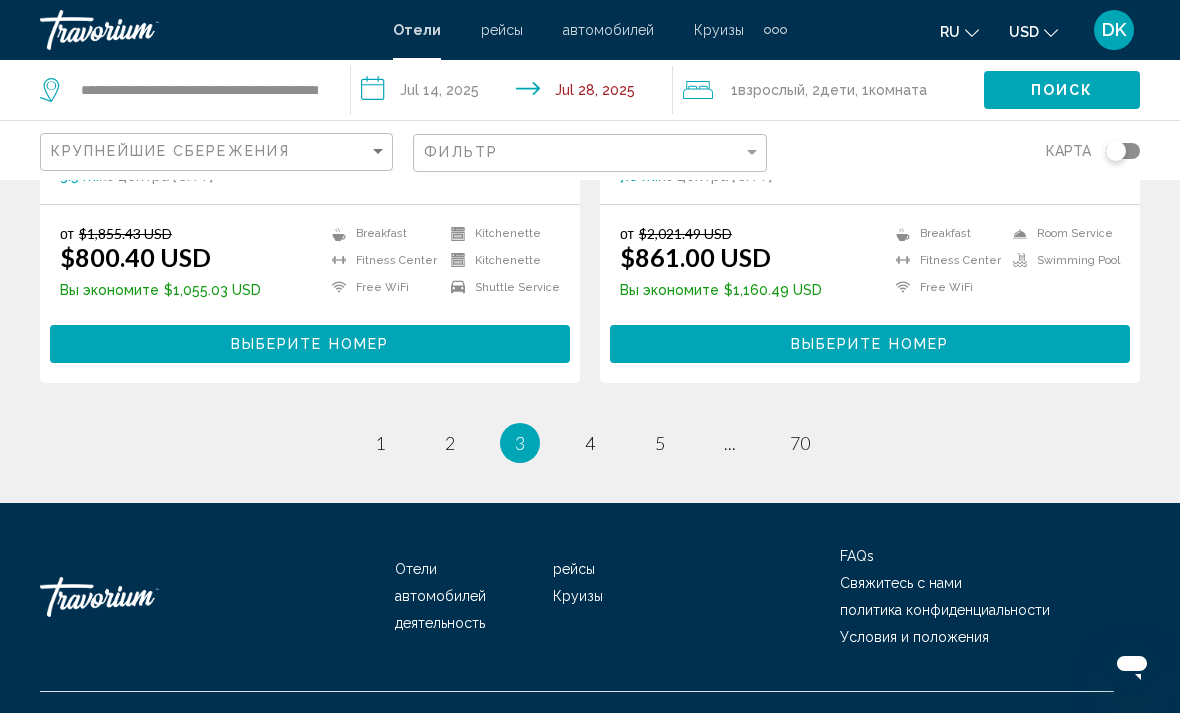 scroll, scrollTop: 4093, scrollLeft: 0, axis: vertical 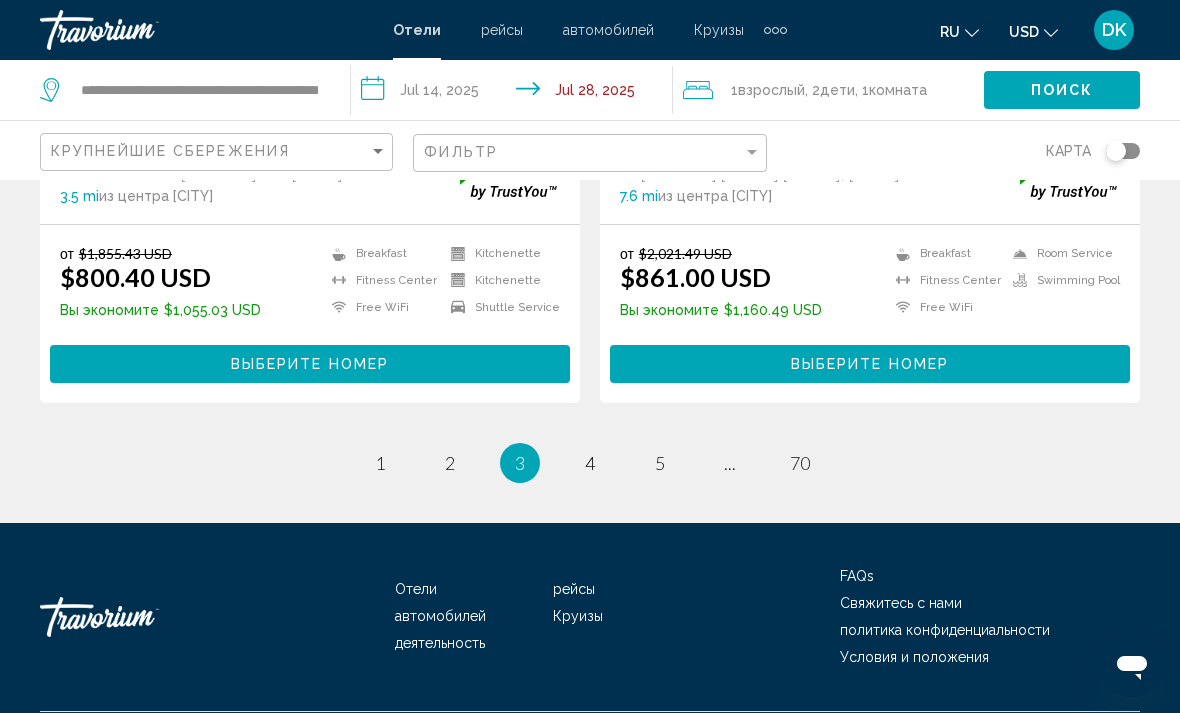 click on "You're on page  3" at bounding box center [520, 463] 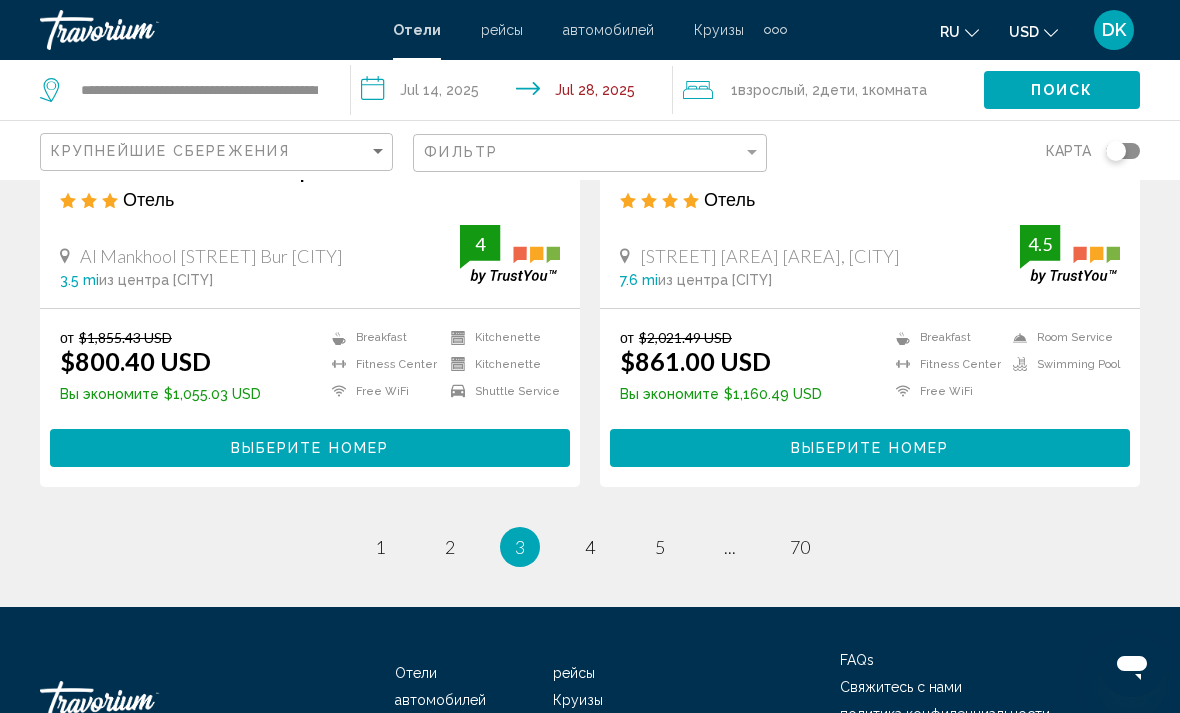 scroll, scrollTop: 3998, scrollLeft: 0, axis: vertical 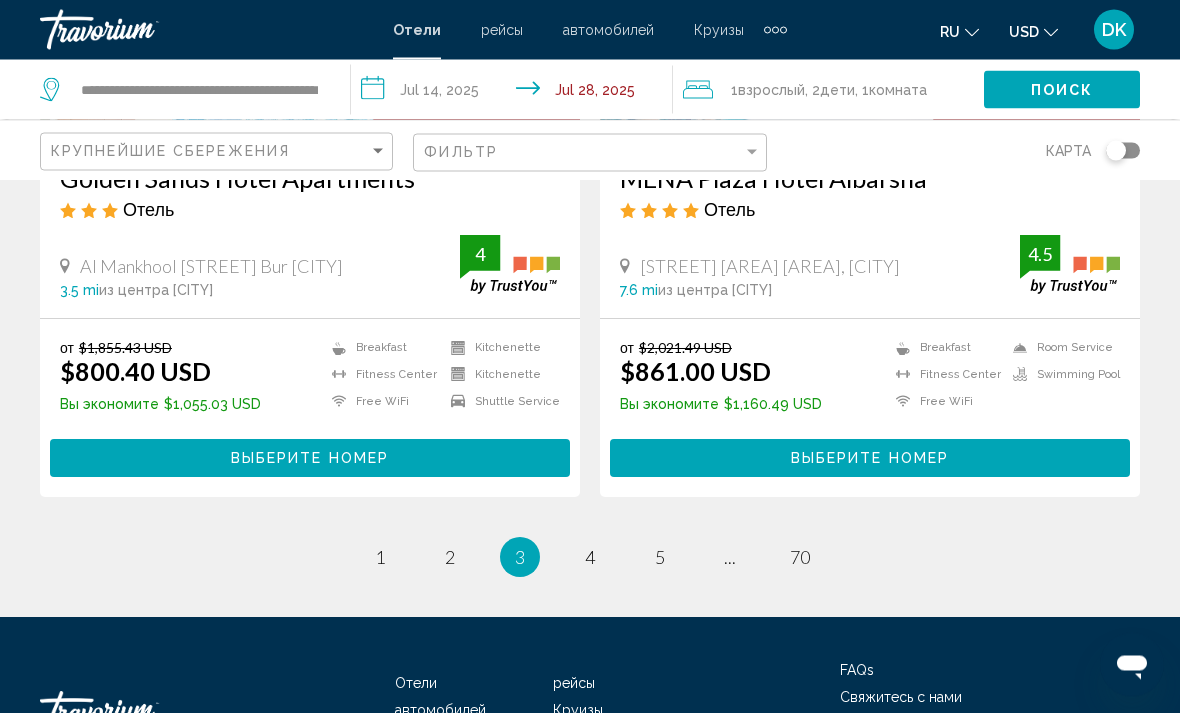 click on "3" at bounding box center [520, 558] 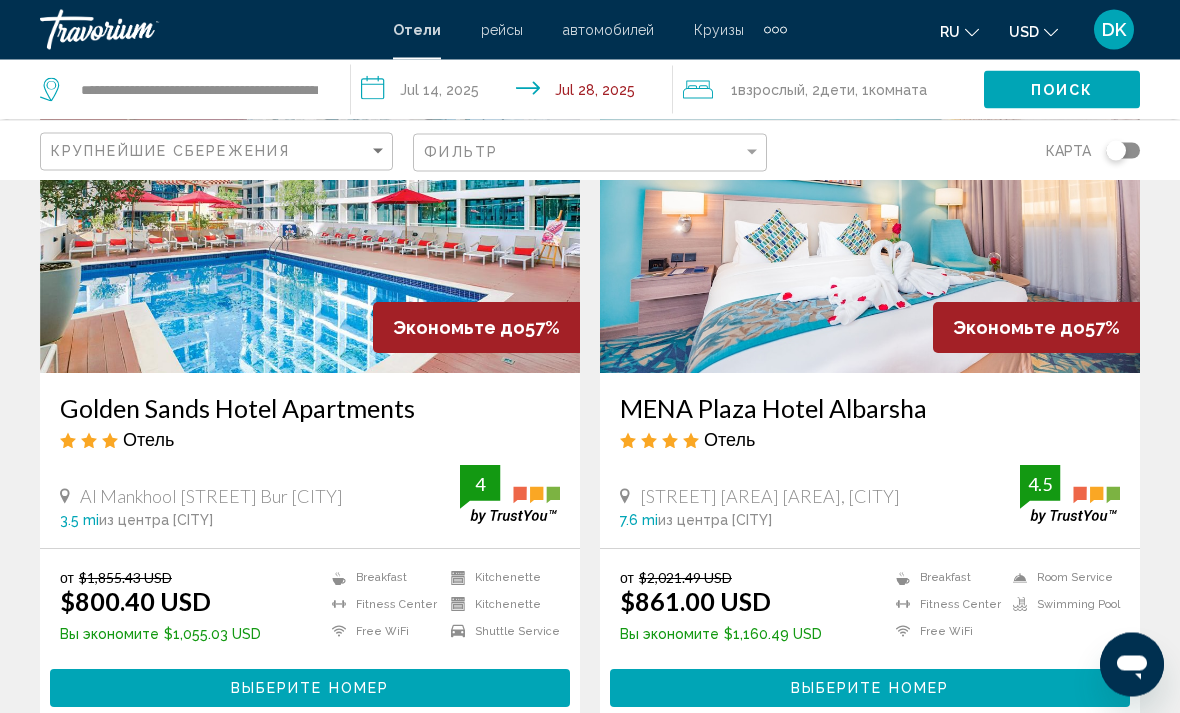 scroll, scrollTop: 3781, scrollLeft: 0, axis: vertical 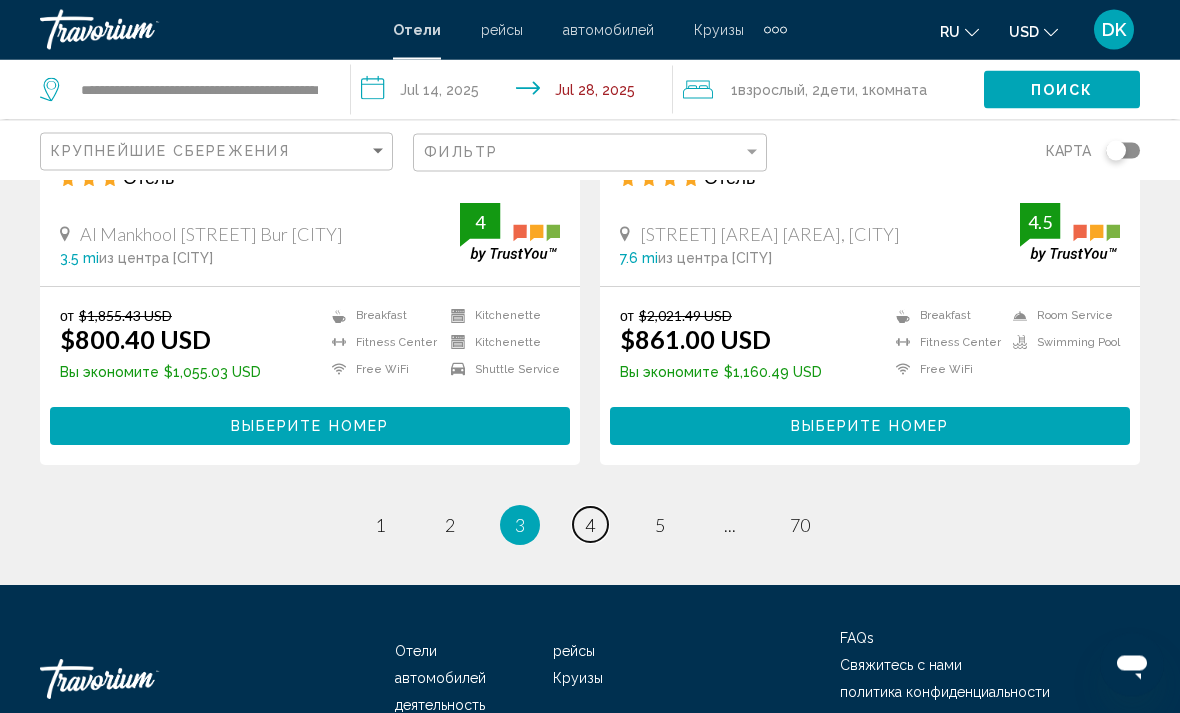 click on "page  4" at bounding box center [380, 525] 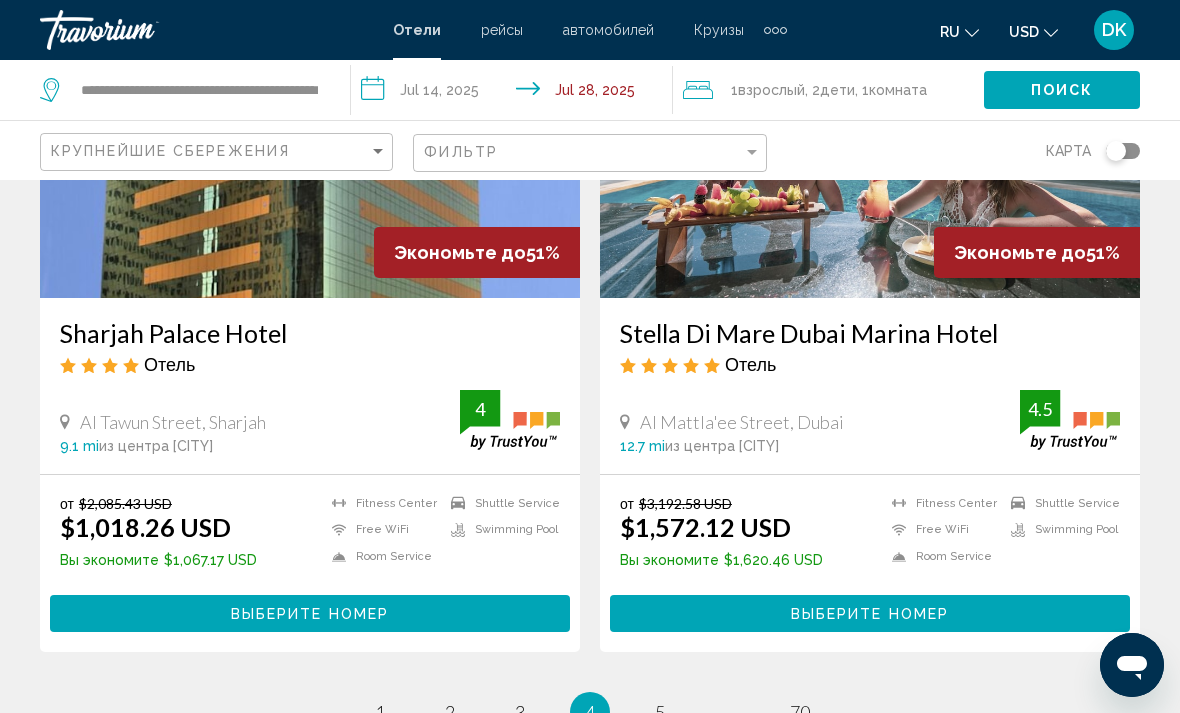 scroll, scrollTop: 3844, scrollLeft: 0, axis: vertical 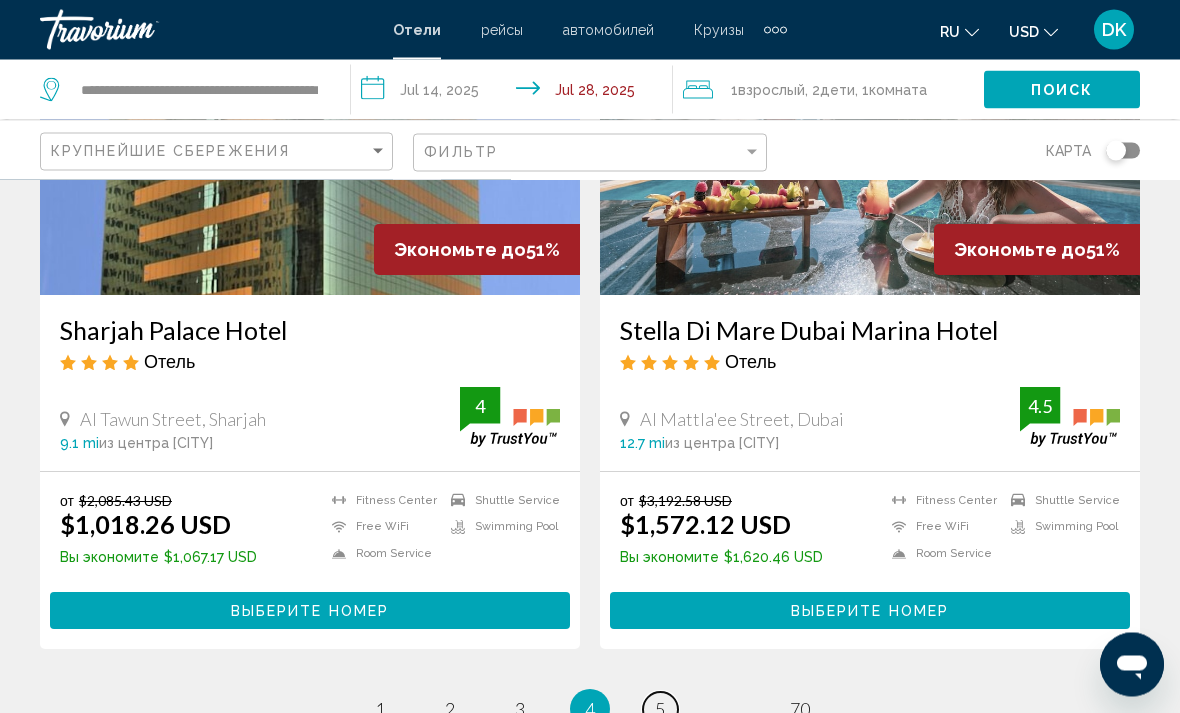 click on "5" at bounding box center (380, 710) 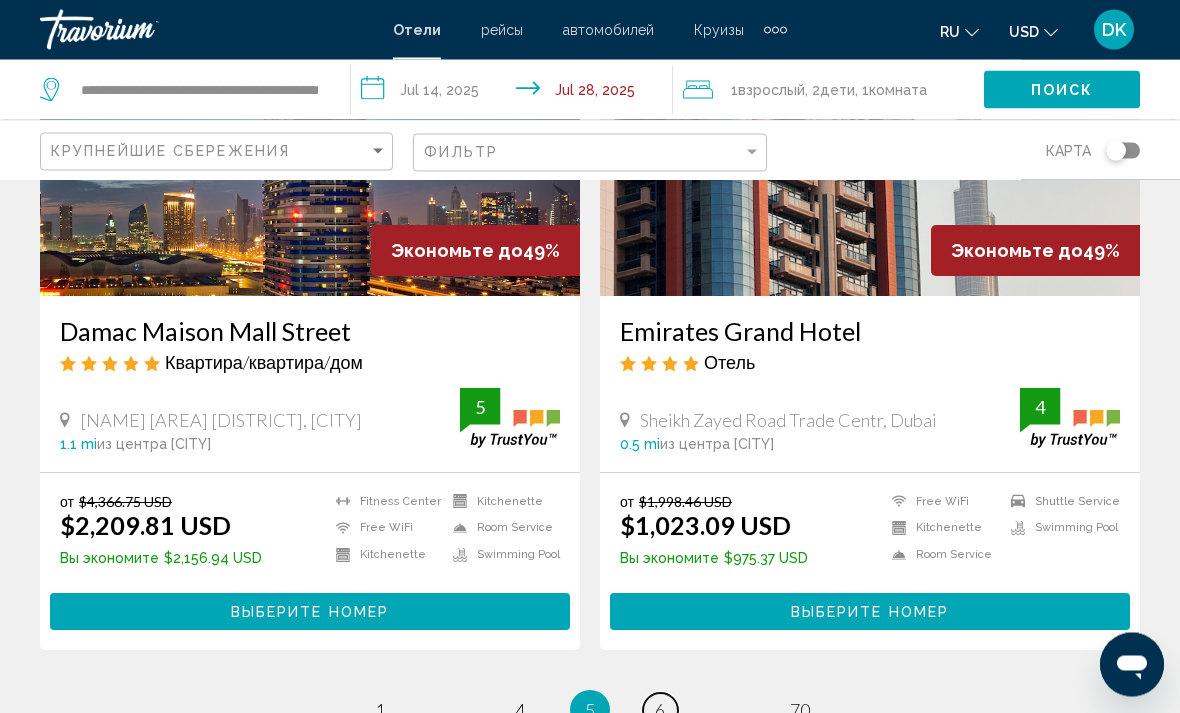 scroll, scrollTop: 3871, scrollLeft: 0, axis: vertical 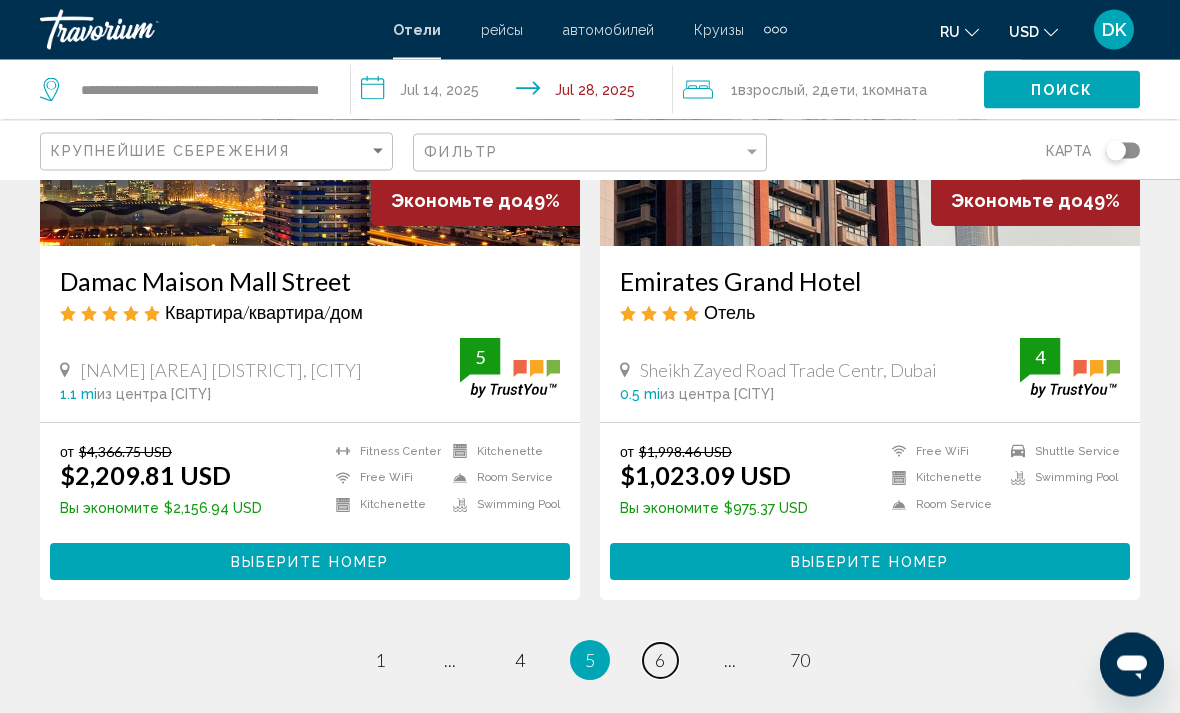 click on "page  6" at bounding box center (380, 661) 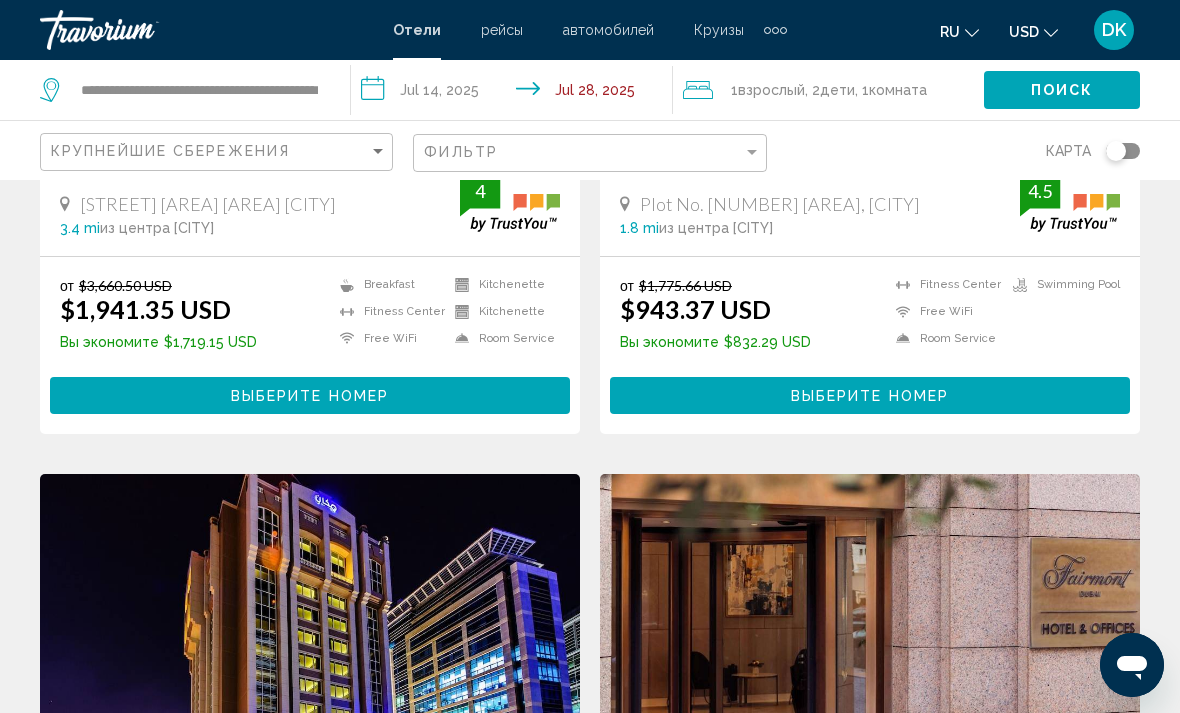 scroll, scrollTop: 0, scrollLeft: 0, axis: both 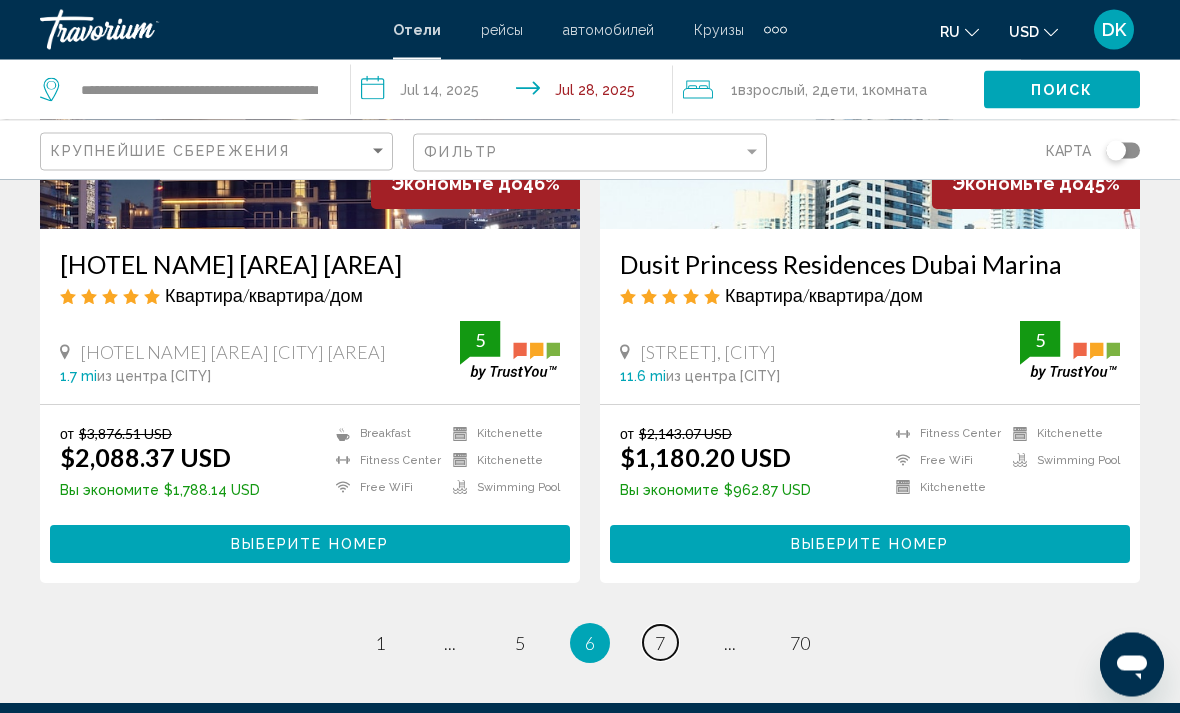 click on "7" at bounding box center [380, 644] 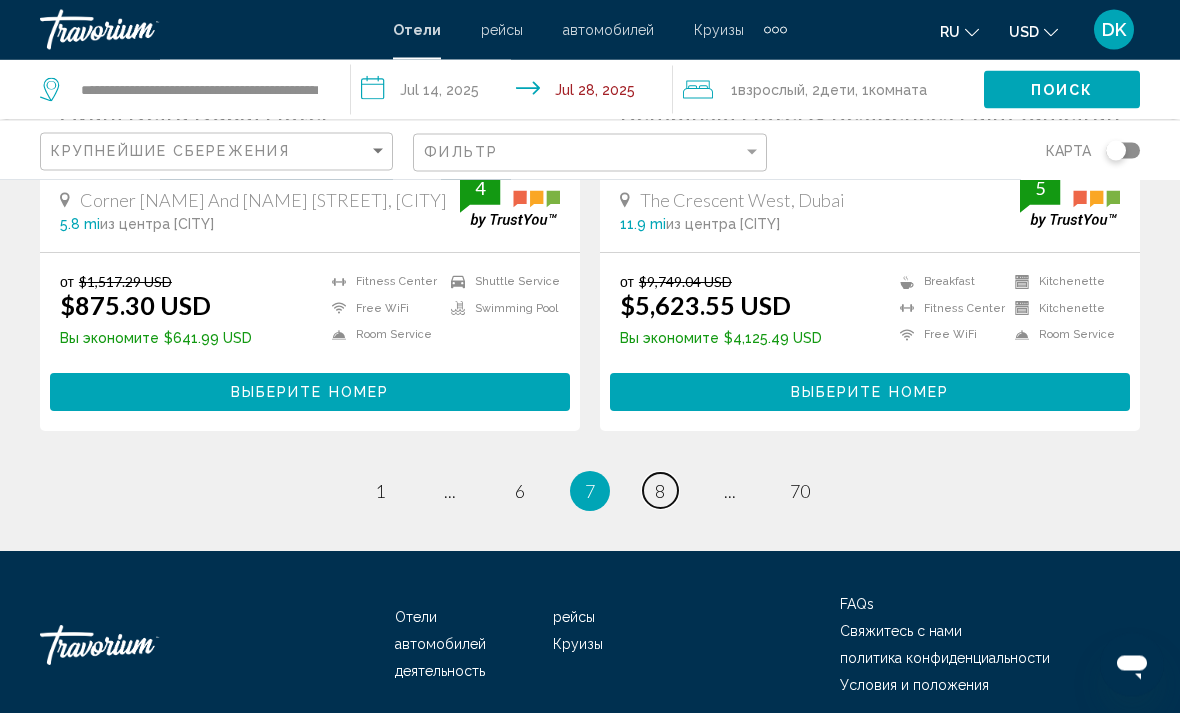 scroll, scrollTop: 4081, scrollLeft: 0, axis: vertical 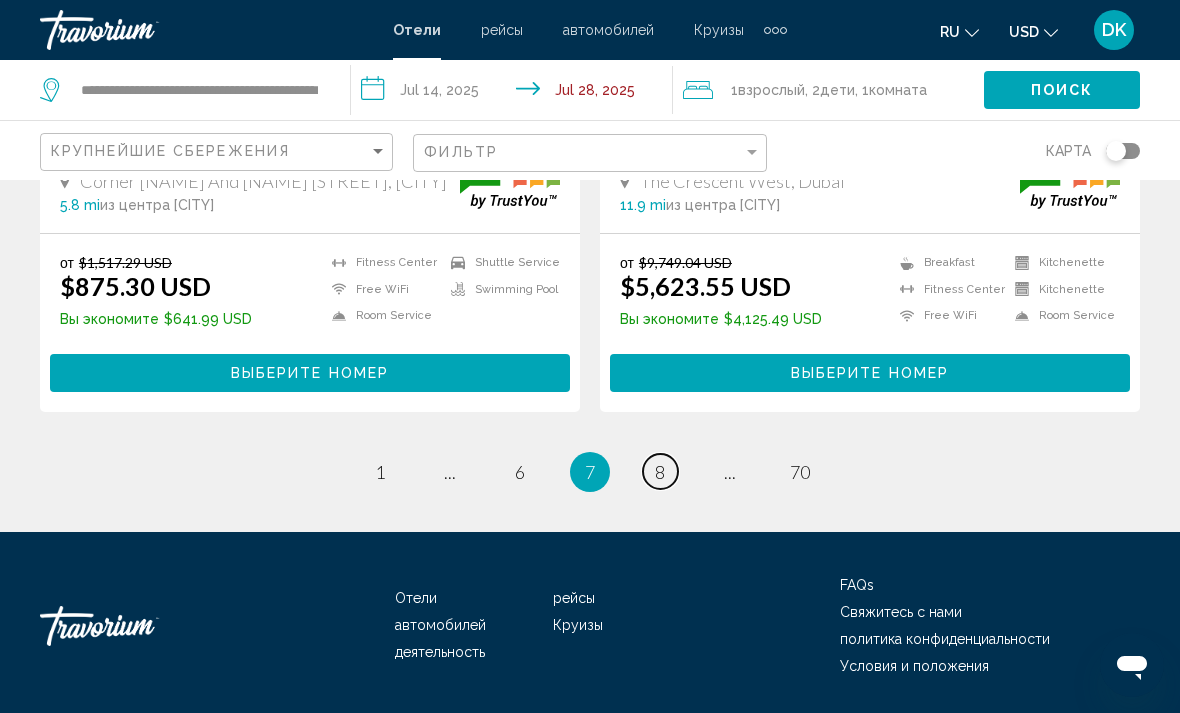 click on "8" at bounding box center [380, 472] 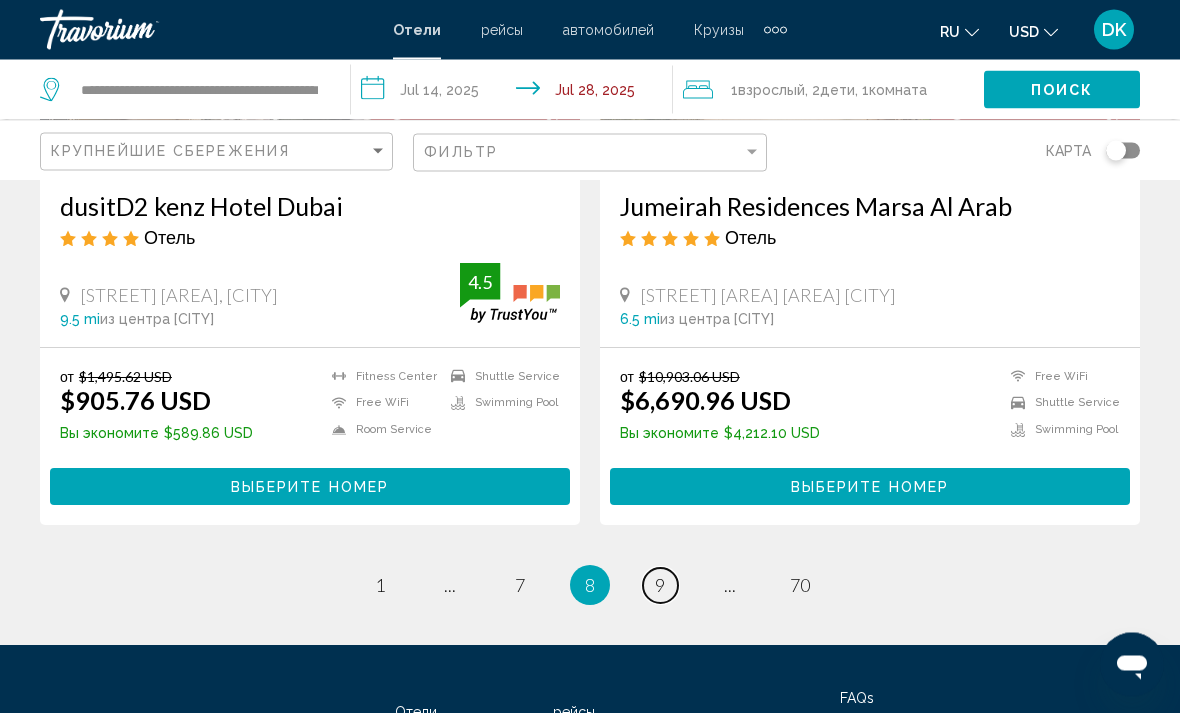 scroll, scrollTop: 4033, scrollLeft: 0, axis: vertical 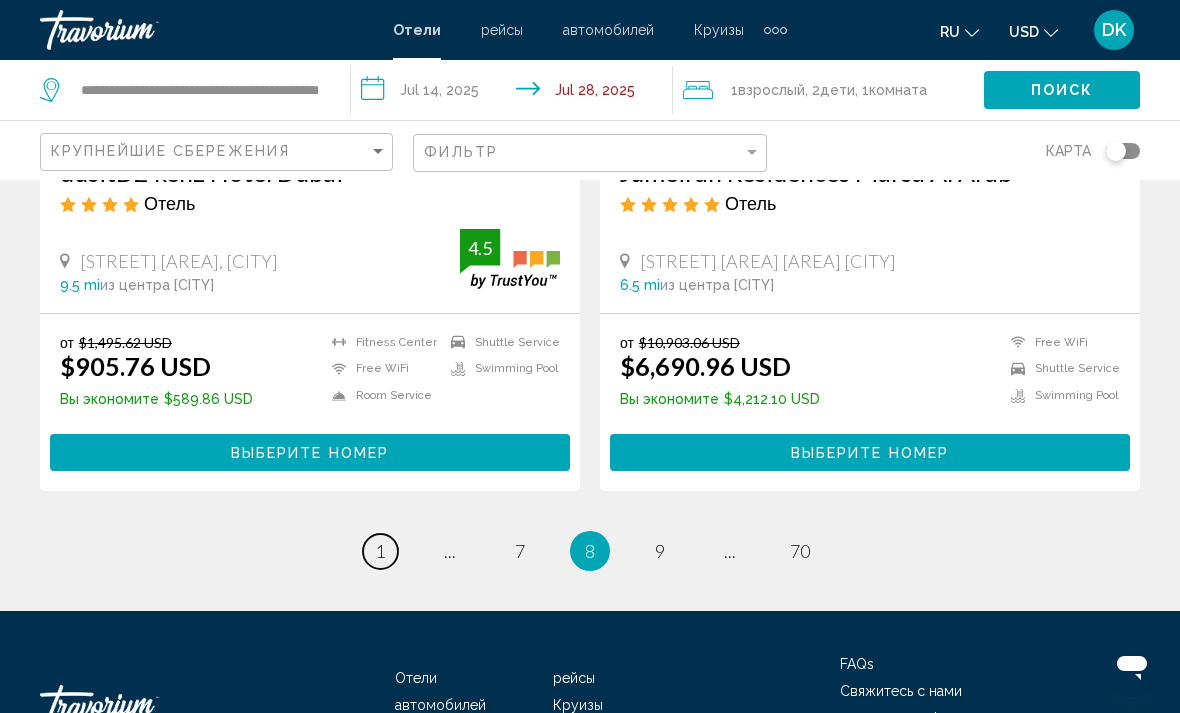 click on "page  1" at bounding box center (380, 551) 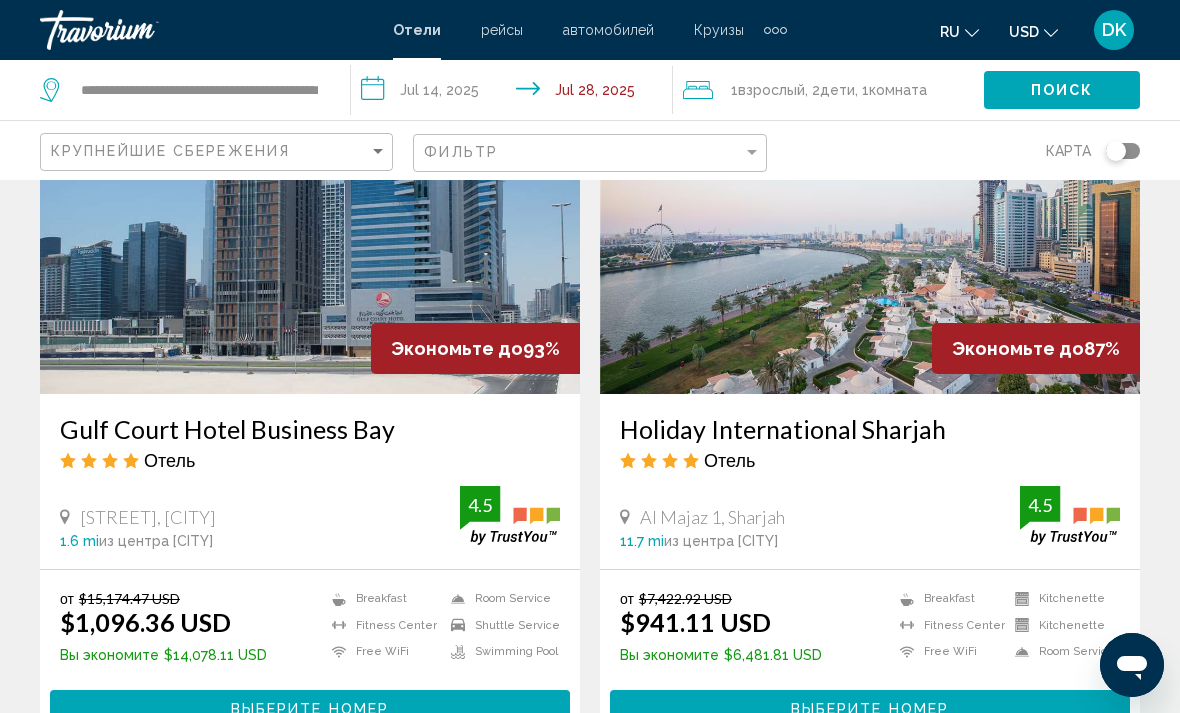 scroll, scrollTop: 0, scrollLeft: 0, axis: both 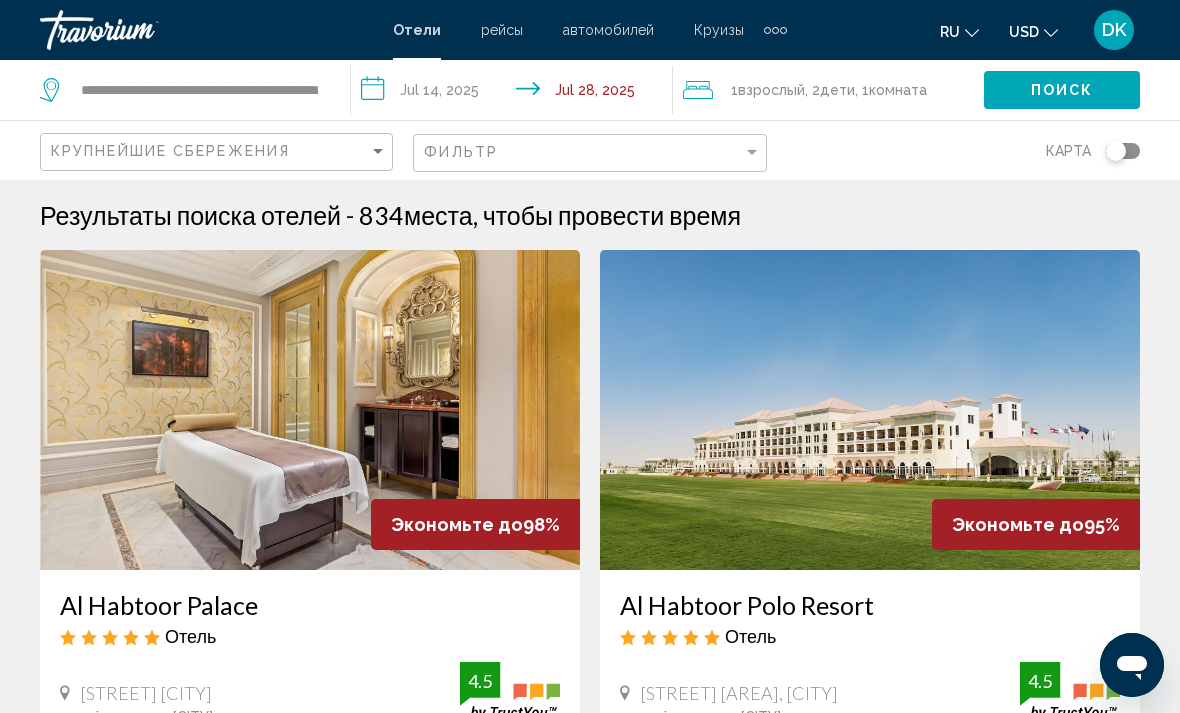 click on "**********" at bounding box center [515, 93] 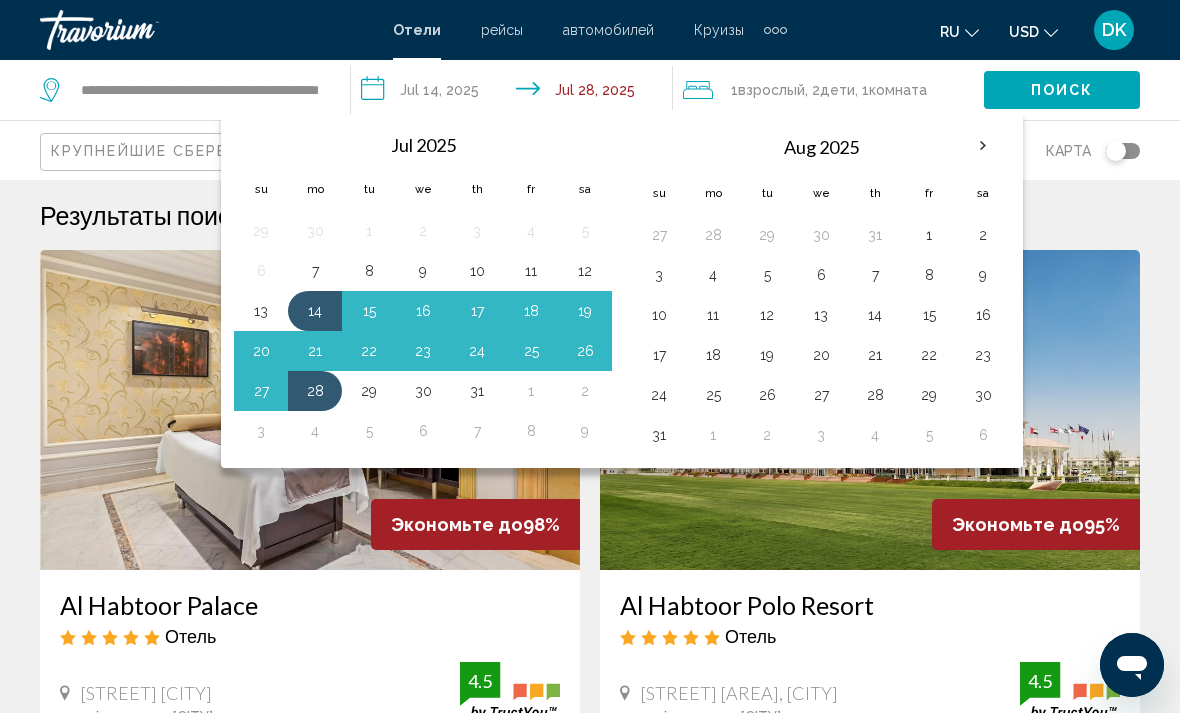 click on "14" at bounding box center [315, 311] 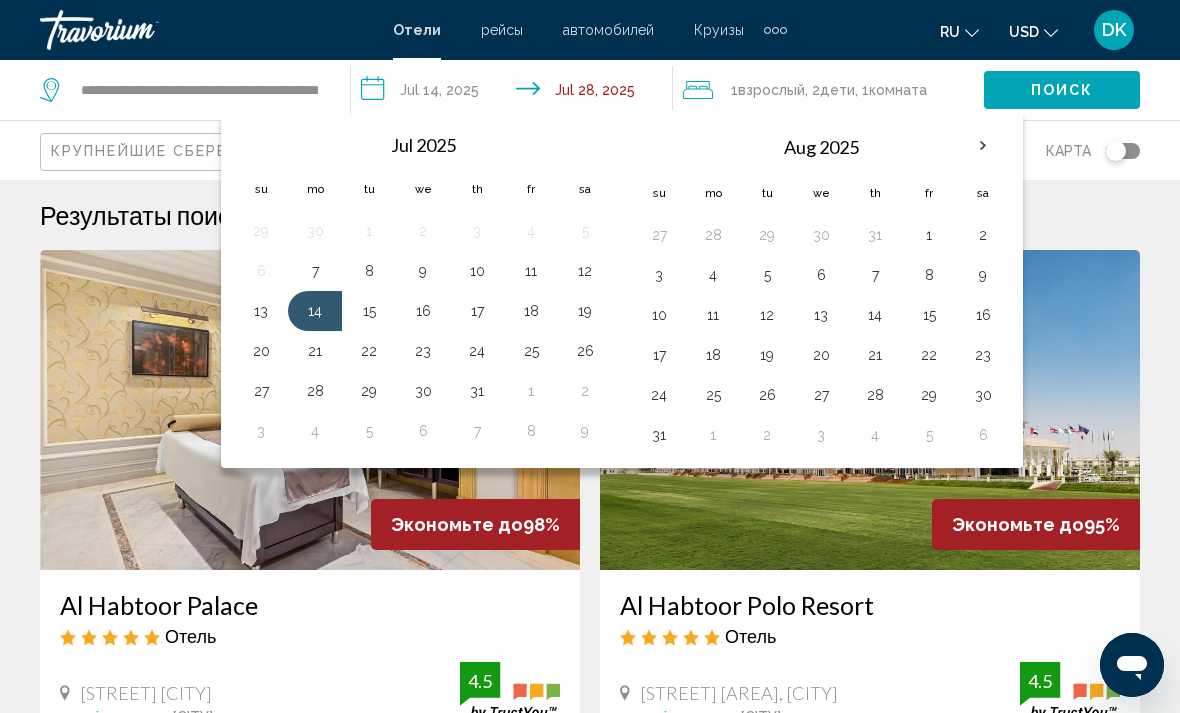 click on "3" at bounding box center [659, 275] 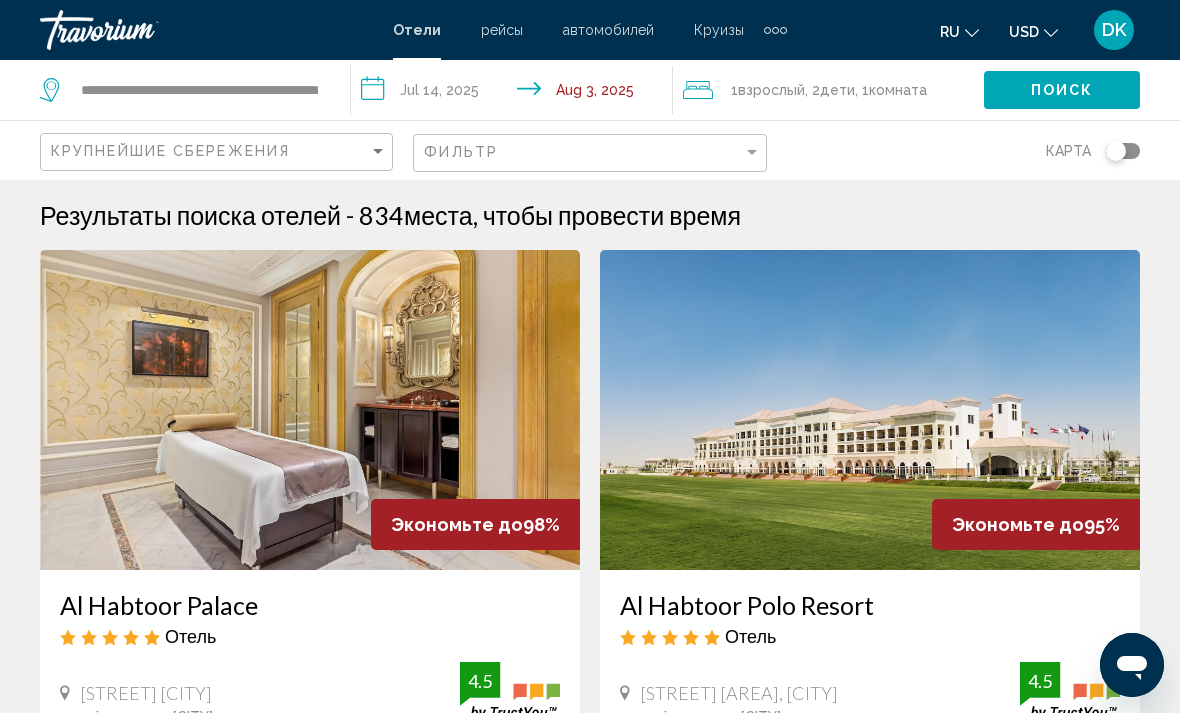 click on "Поиск" at bounding box center [1062, 91] 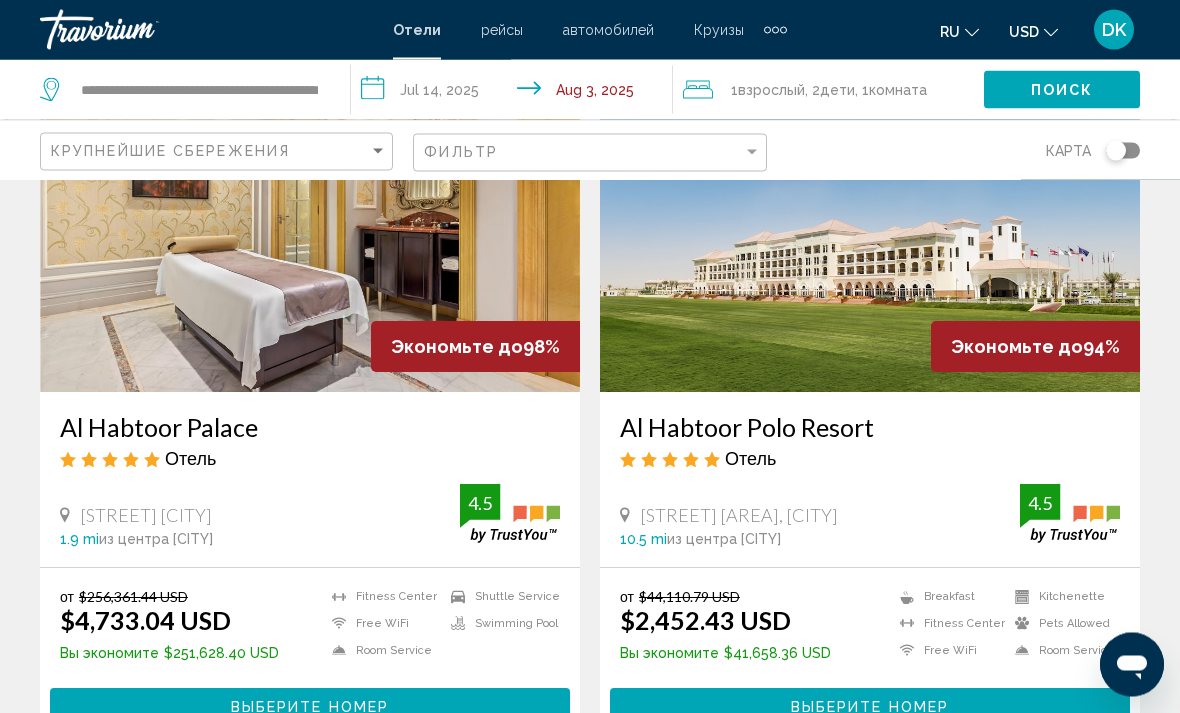 scroll, scrollTop: 186, scrollLeft: 0, axis: vertical 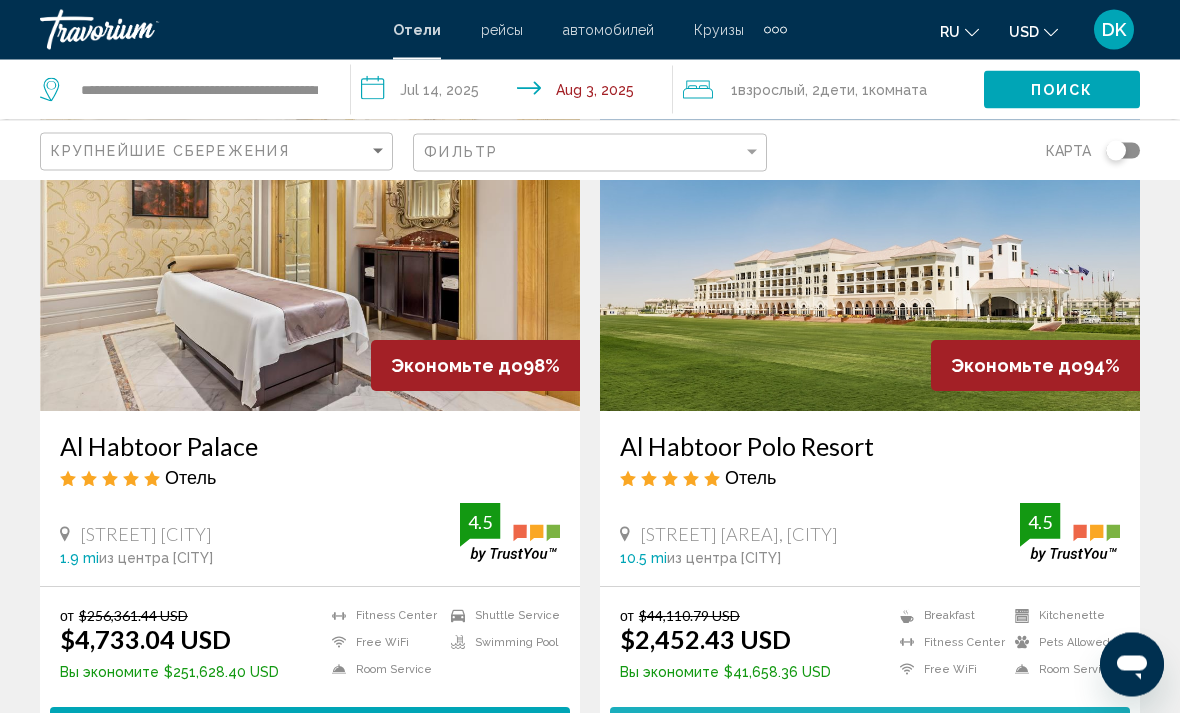 click on "Выберите номер" at bounding box center [870, 726] 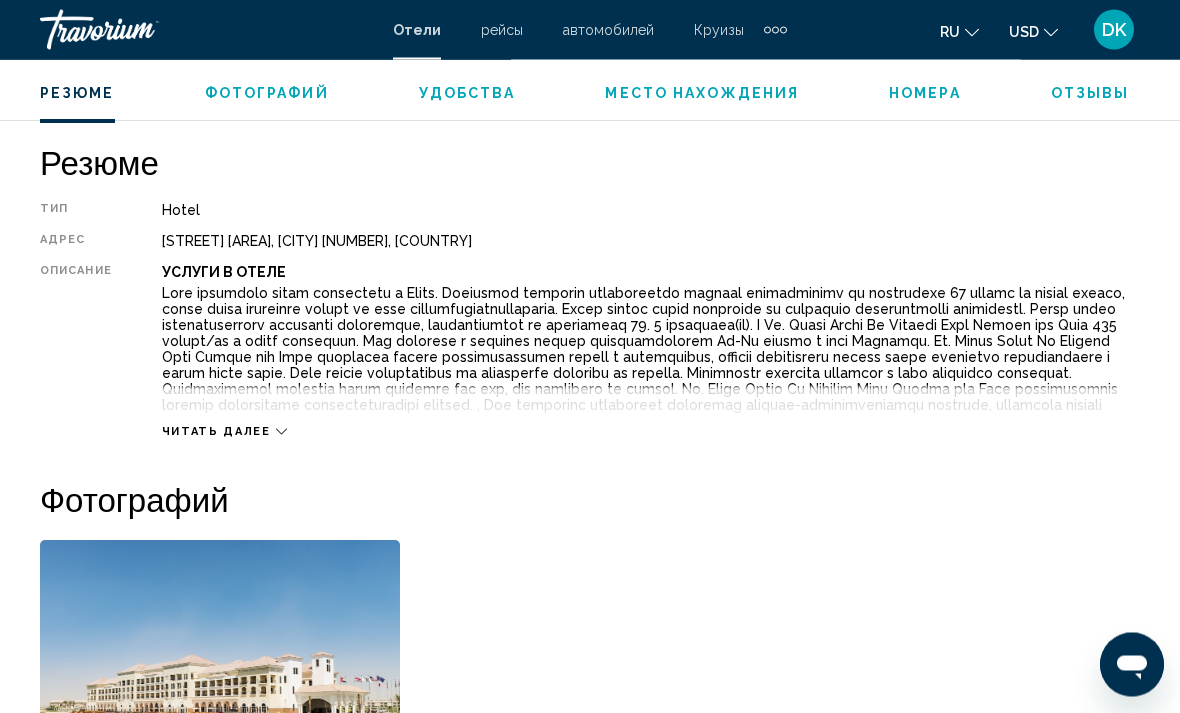 scroll, scrollTop: 966, scrollLeft: 0, axis: vertical 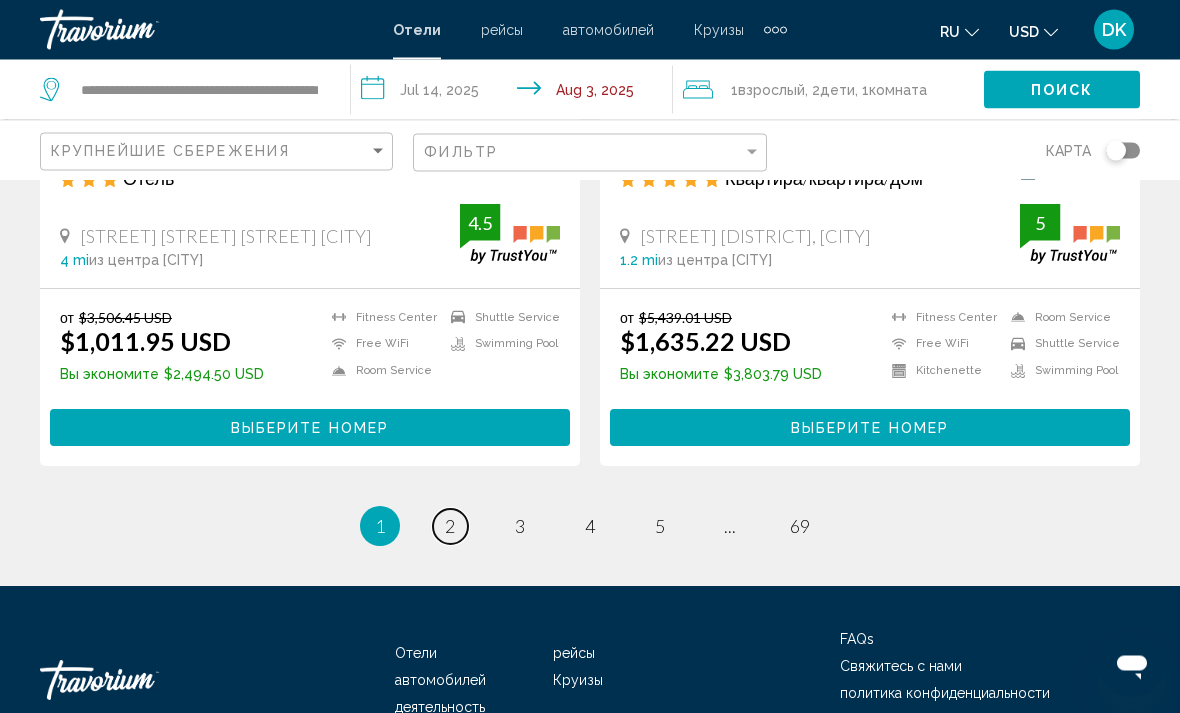 click on "2" at bounding box center (450, 527) 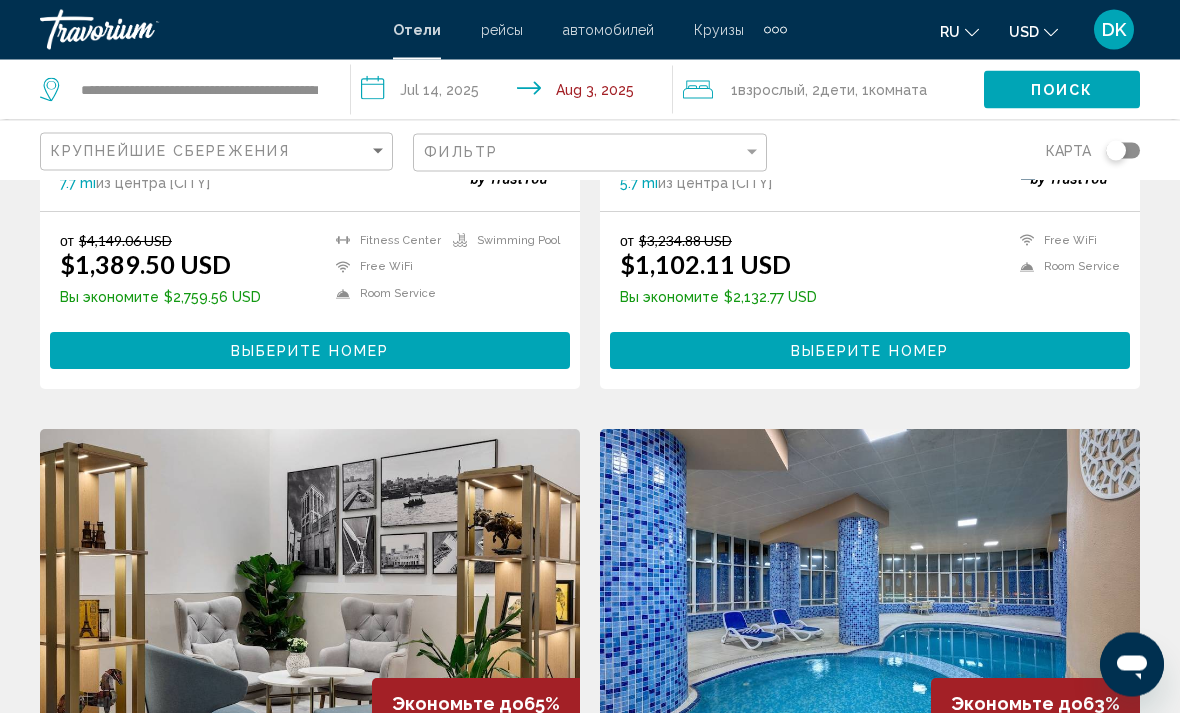 scroll, scrollTop: 0, scrollLeft: 0, axis: both 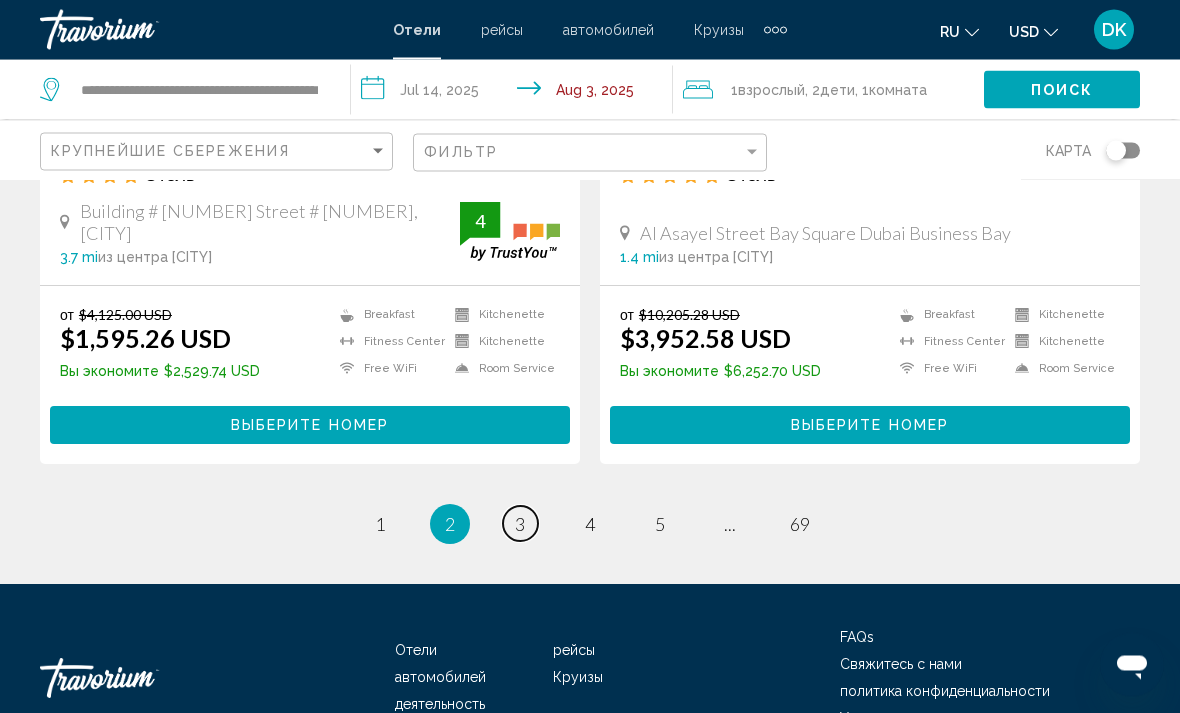click on "3" at bounding box center [380, 525] 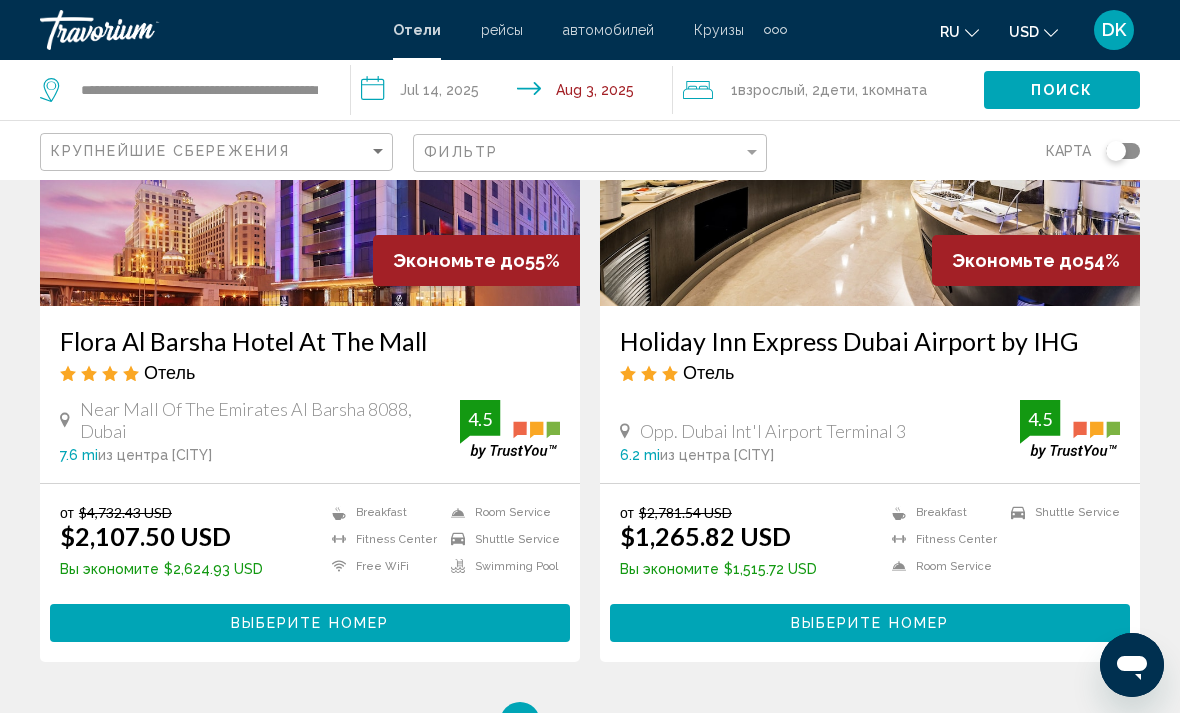 scroll, scrollTop: 3863, scrollLeft: 0, axis: vertical 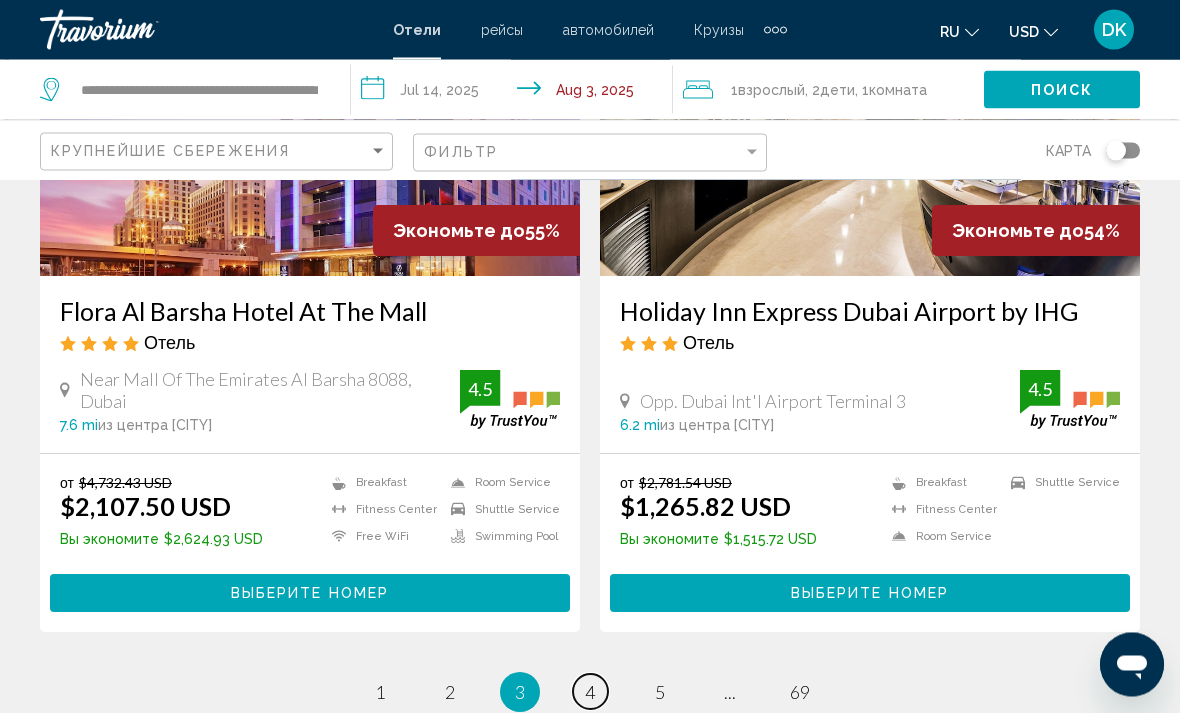 click on "4" at bounding box center [380, 693] 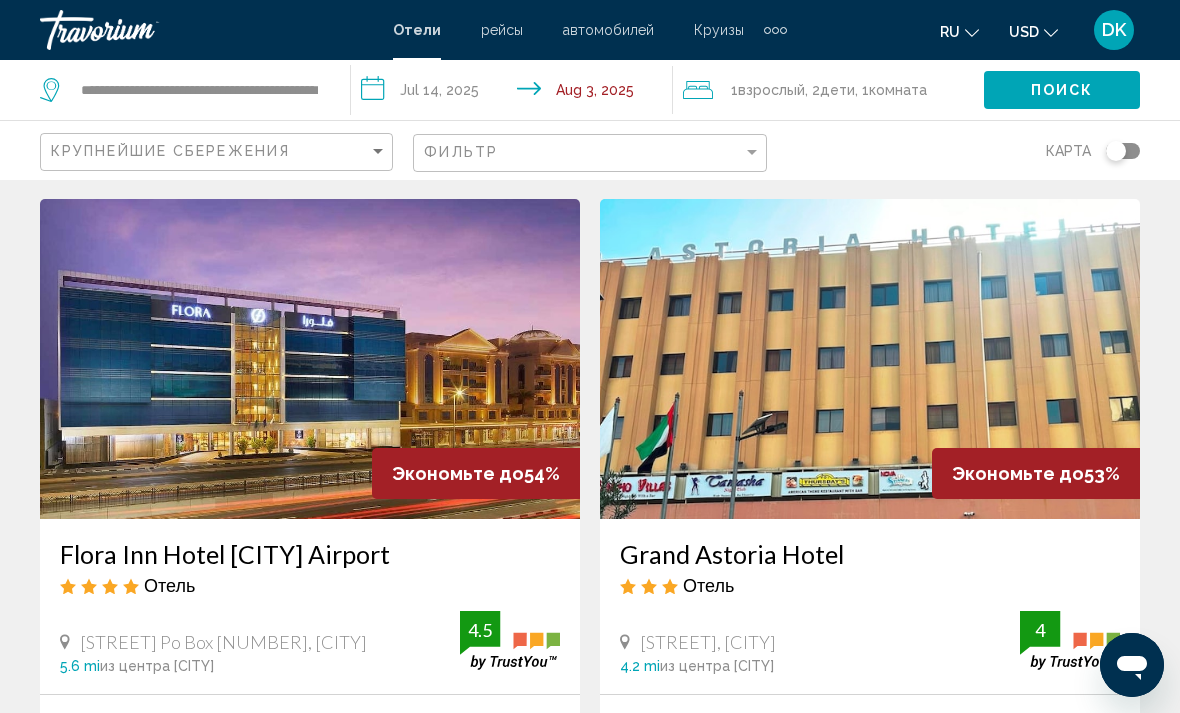 scroll, scrollTop: 0, scrollLeft: 0, axis: both 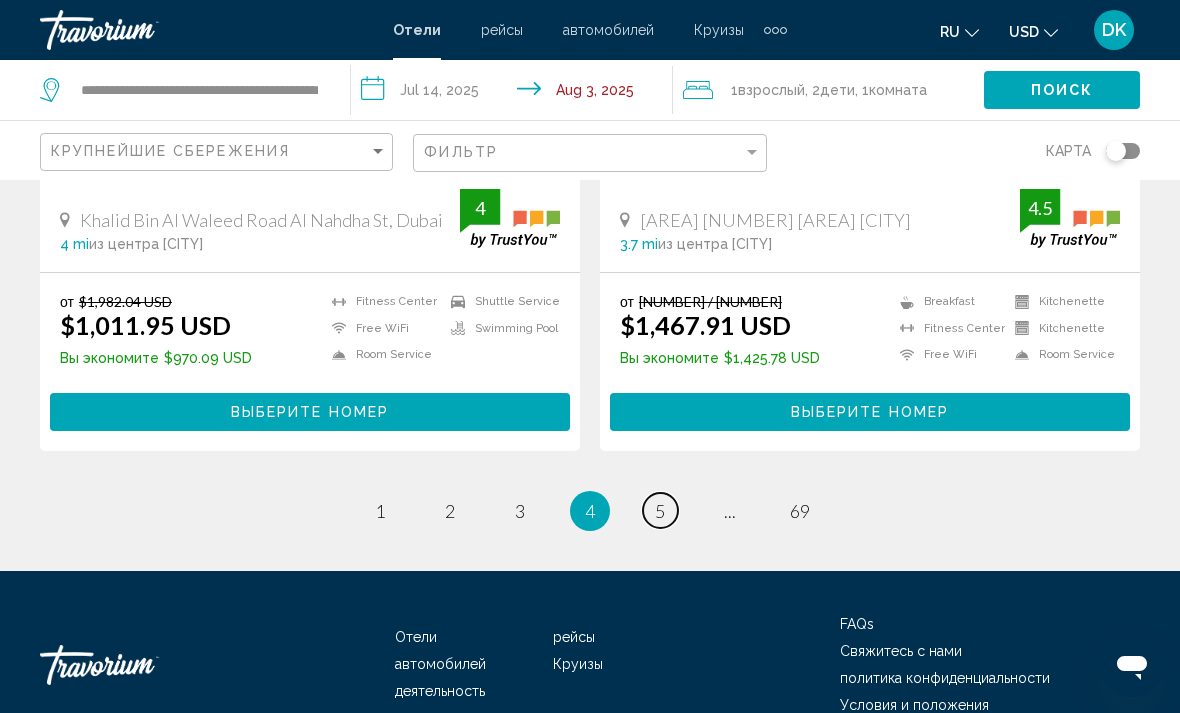 click on "5" at bounding box center (380, 511) 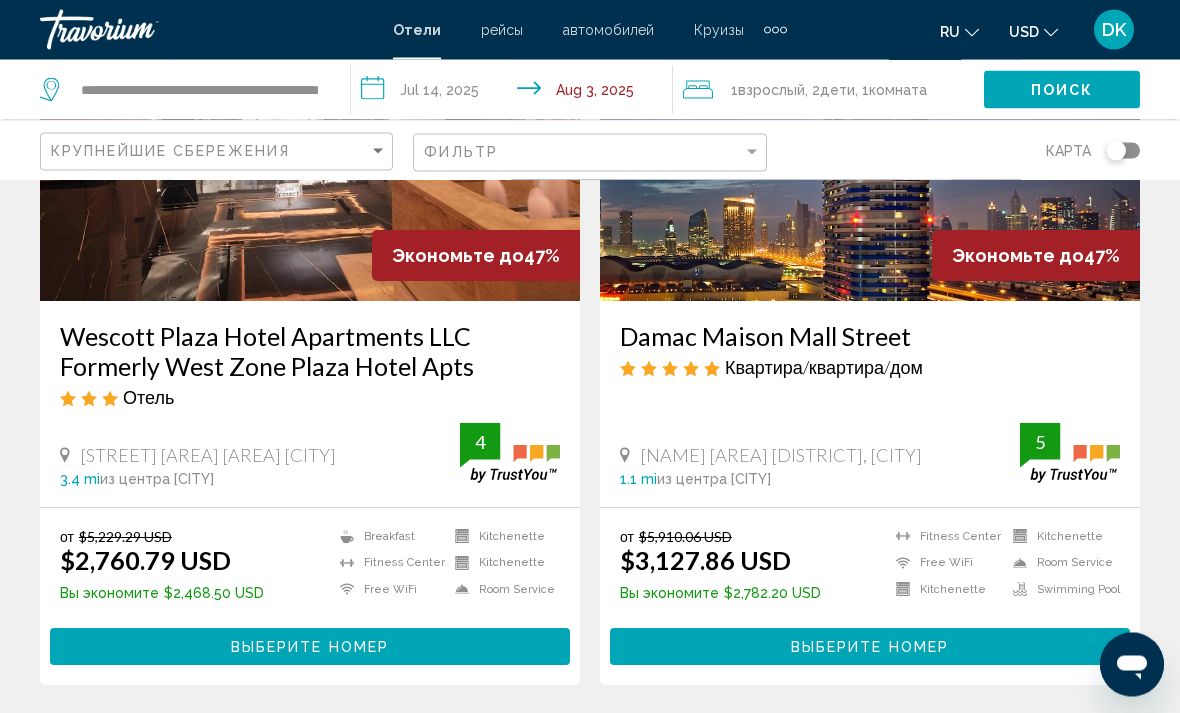 scroll, scrollTop: 0, scrollLeft: 0, axis: both 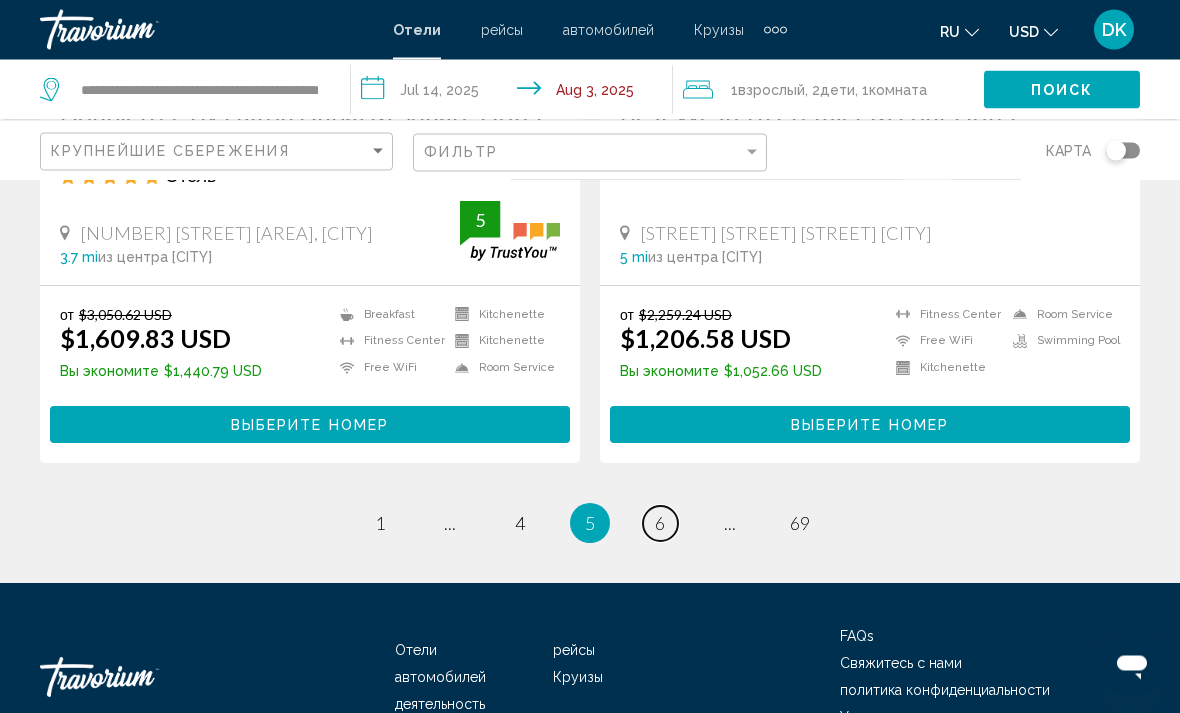 click on "6" at bounding box center (380, 524) 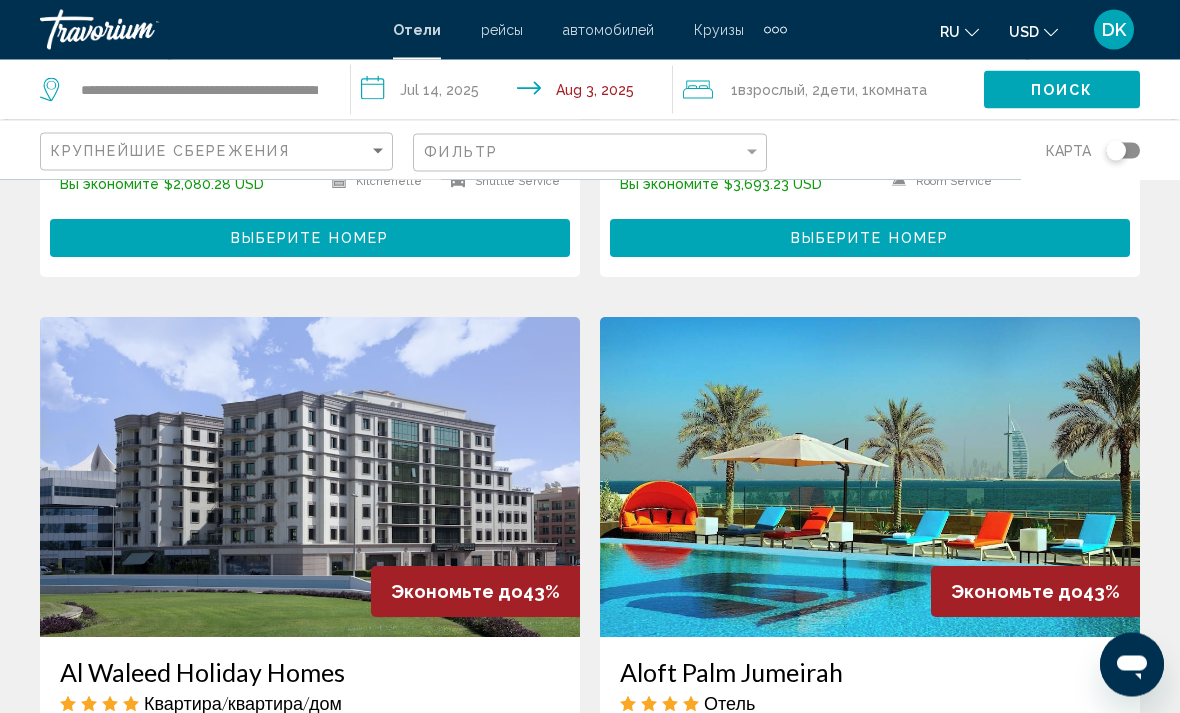 scroll, scrollTop: 2790, scrollLeft: 0, axis: vertical 